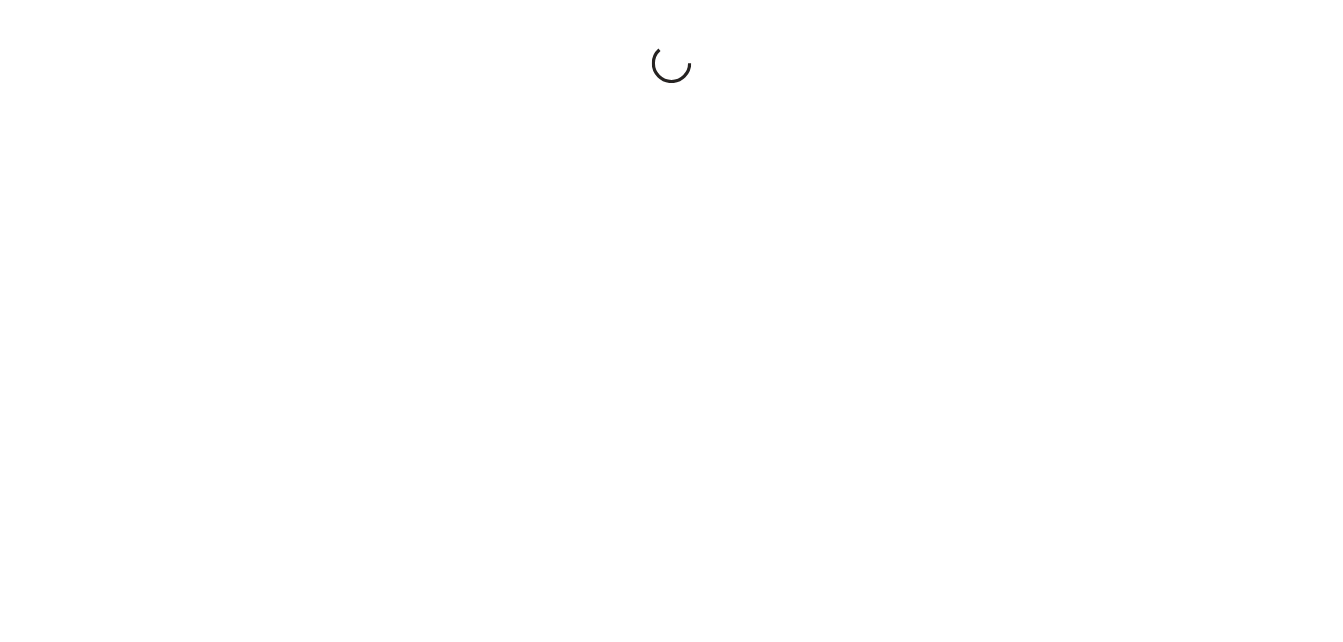 scroll, scrollTop: 0, scrollLeft: 0, axis: both 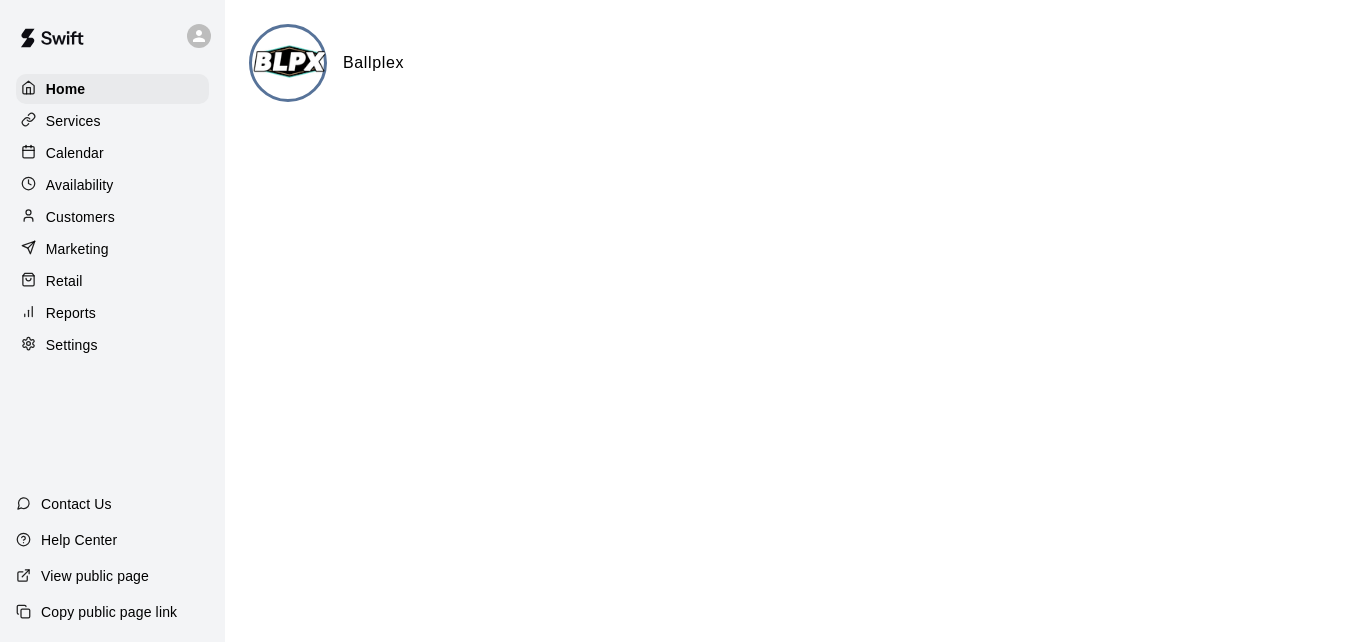 click on "Calendar" at bounding box center (112, 153) 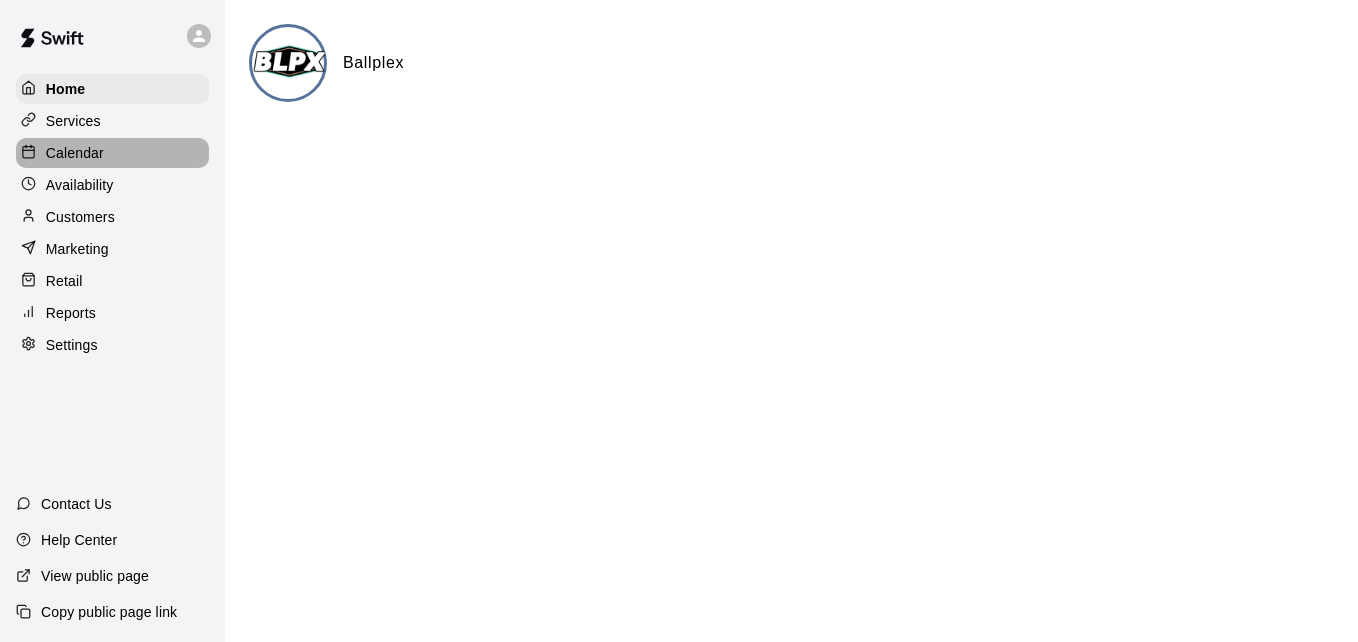 click on "Calendar" at bounding box center (112, 153) 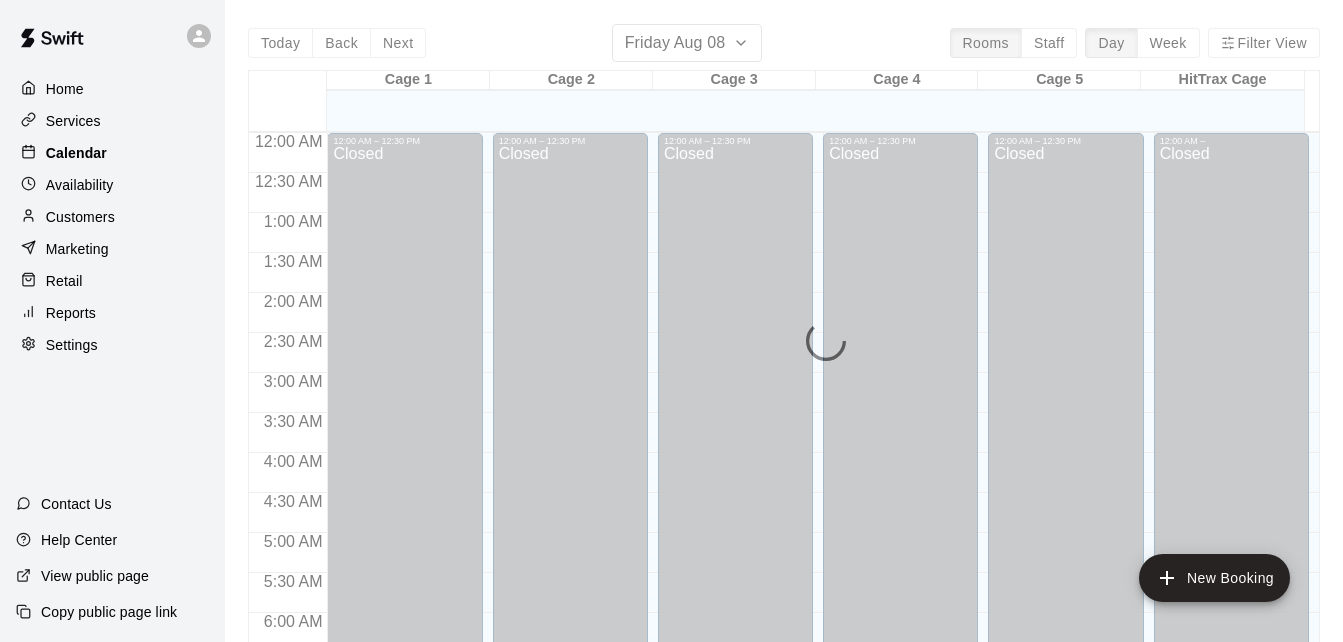 scroll, scrollTop: 1123, scrollLeft: 0, axis: vertical 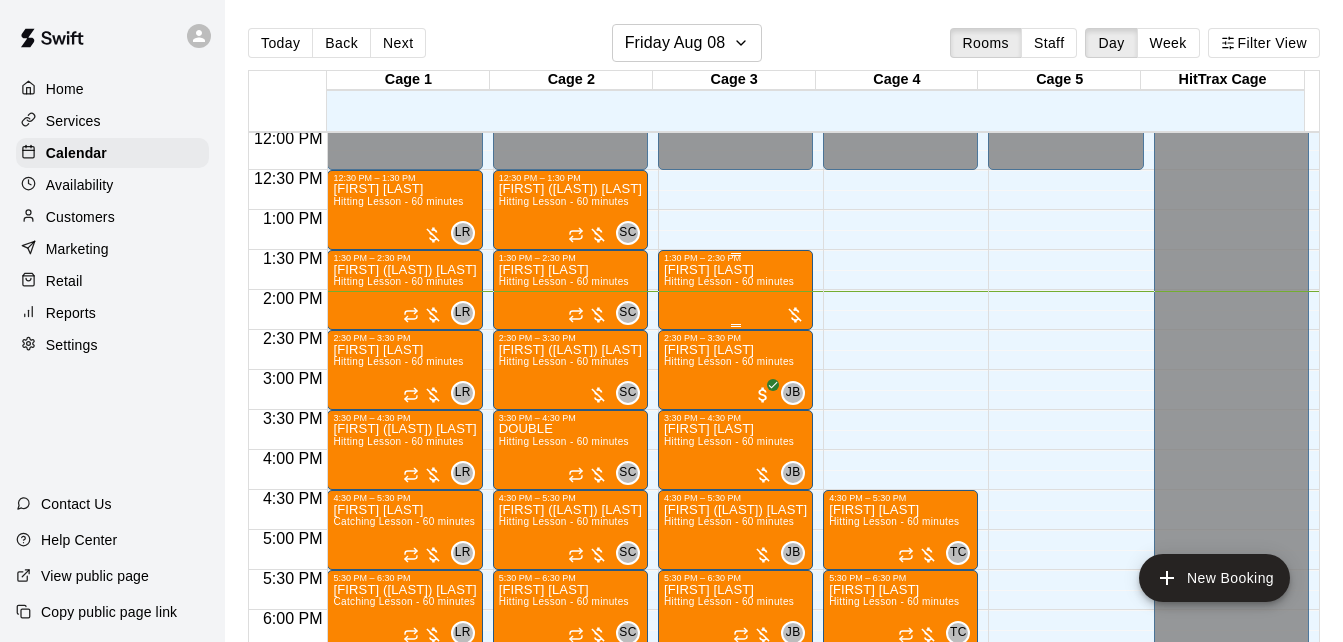 click on "[FIRST] [LAST]" at bounding box center (729, 270) 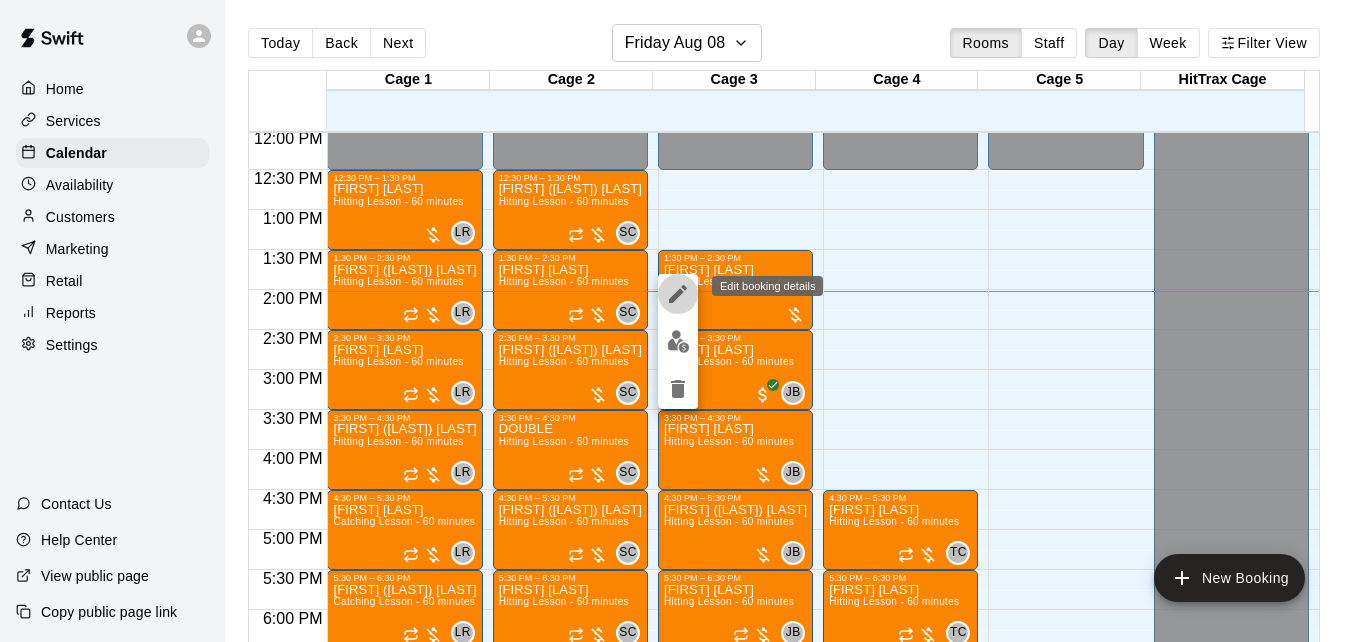 click 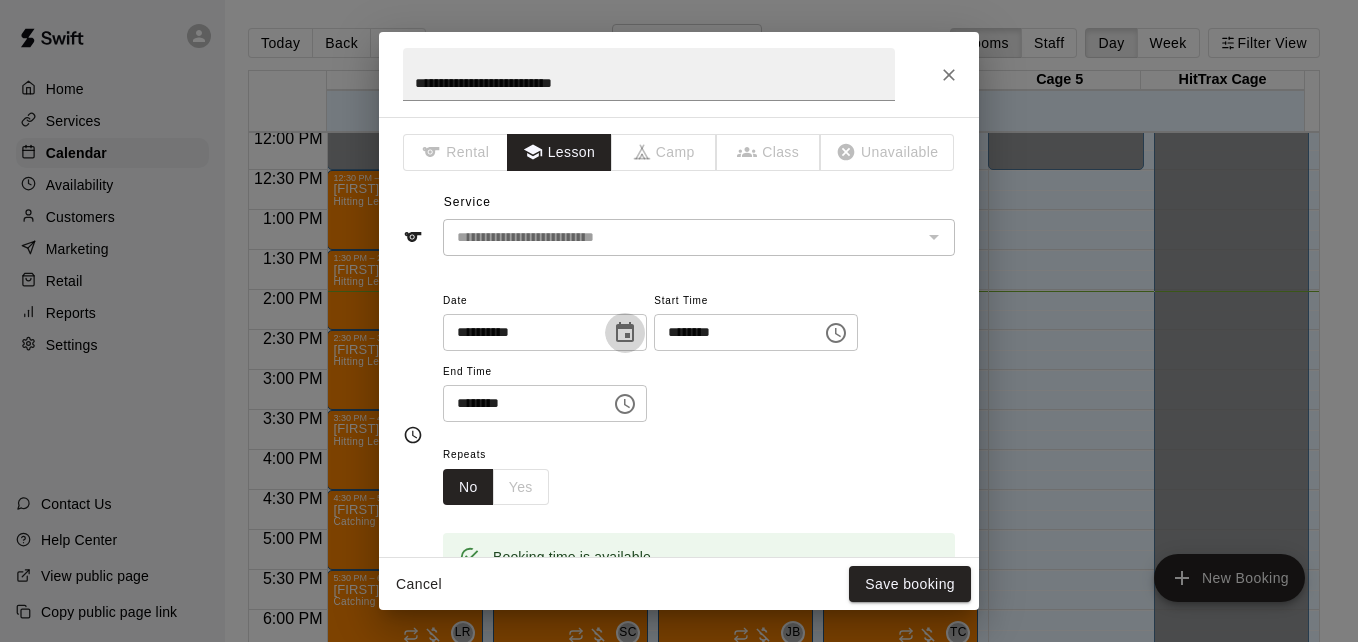 click 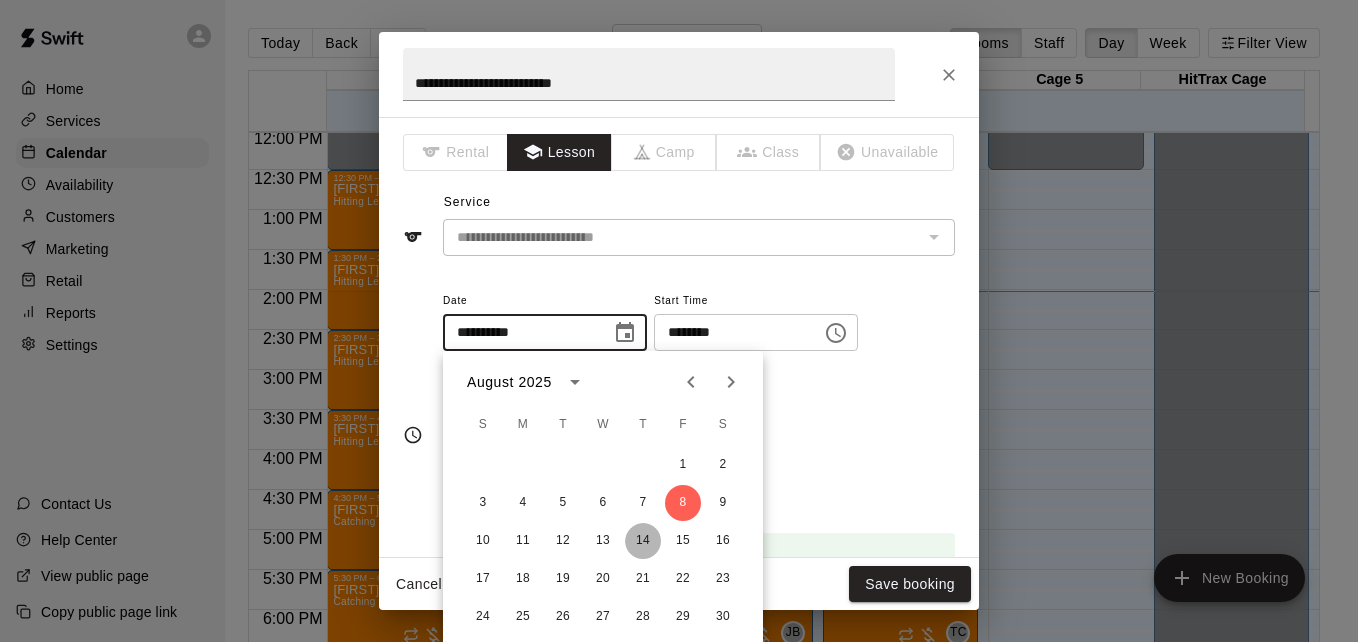 click on "14" at bounding box center [643, 541] 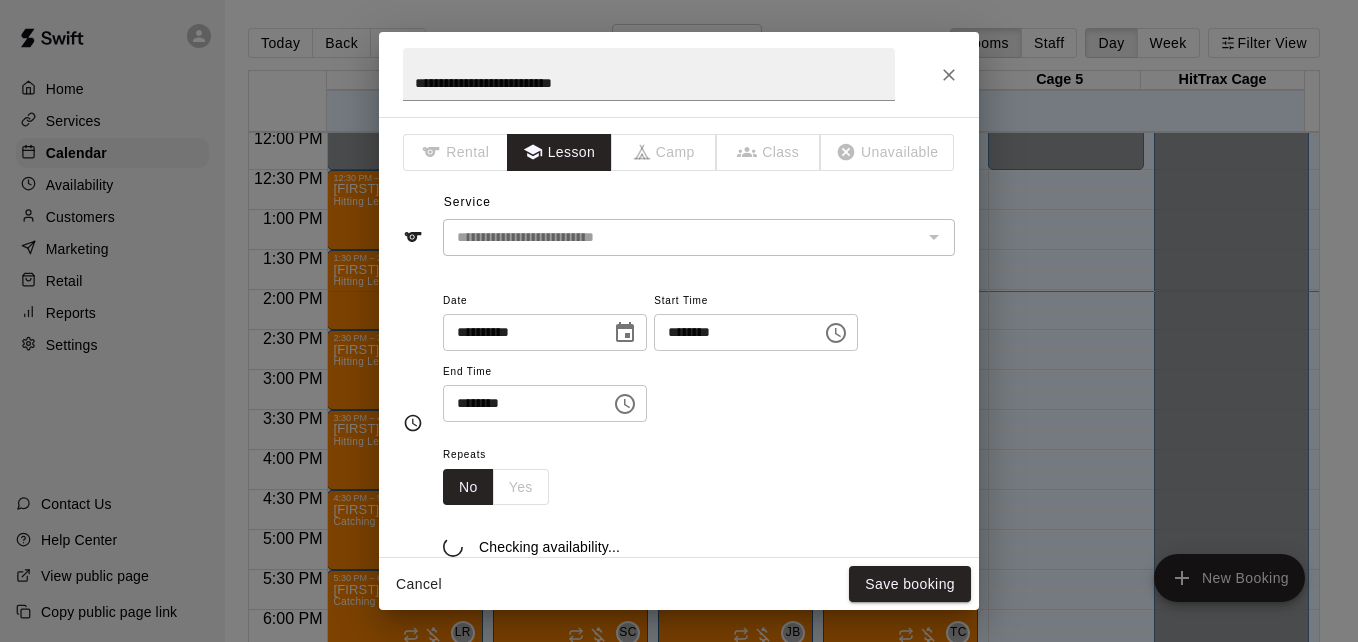 type on "**********" 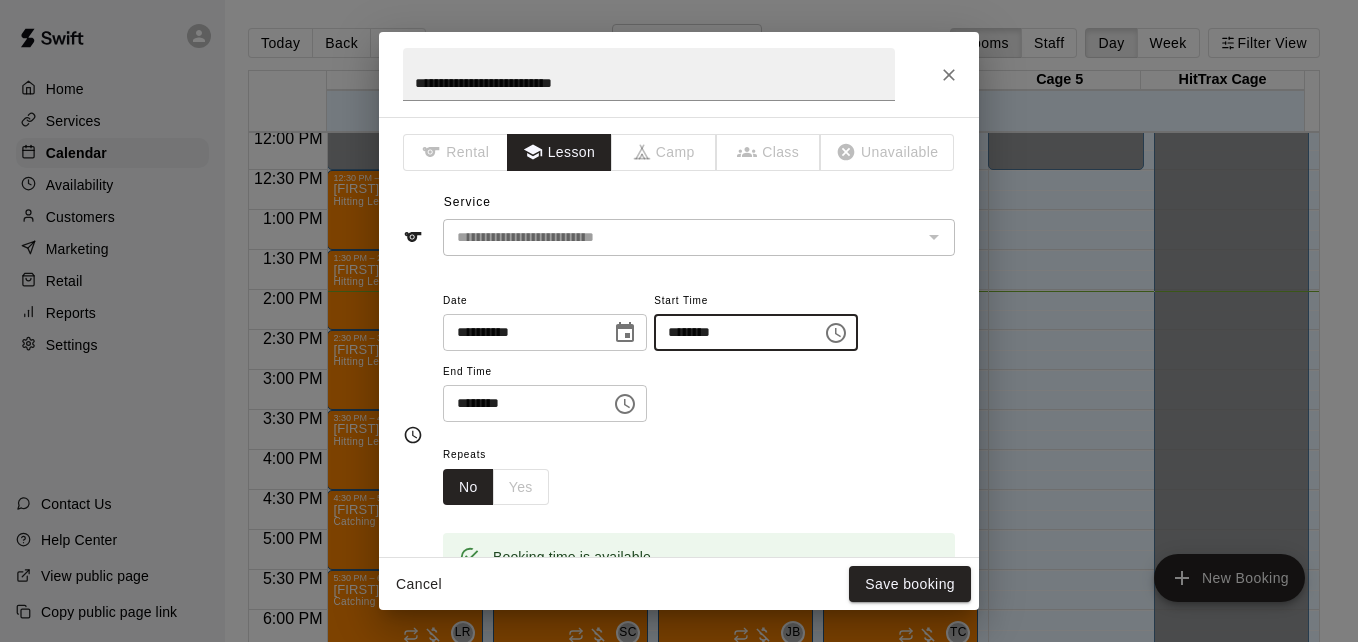 click on "********" at bounding box center (731, 332) 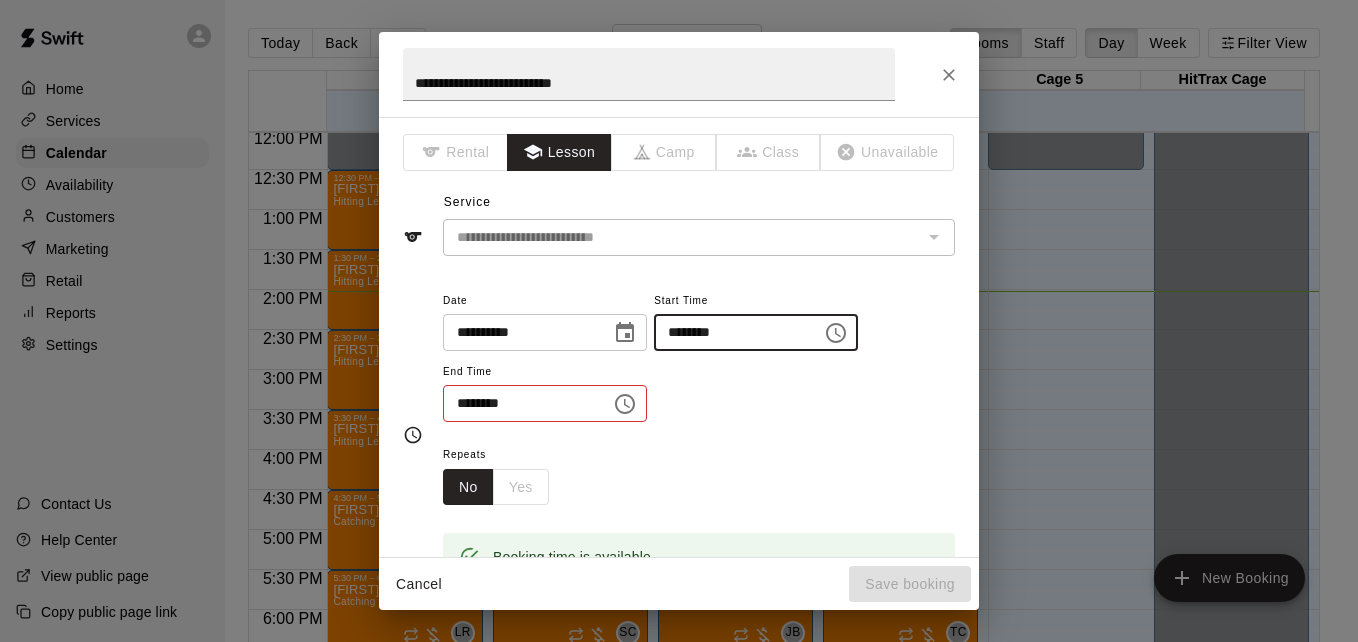 type on "********" 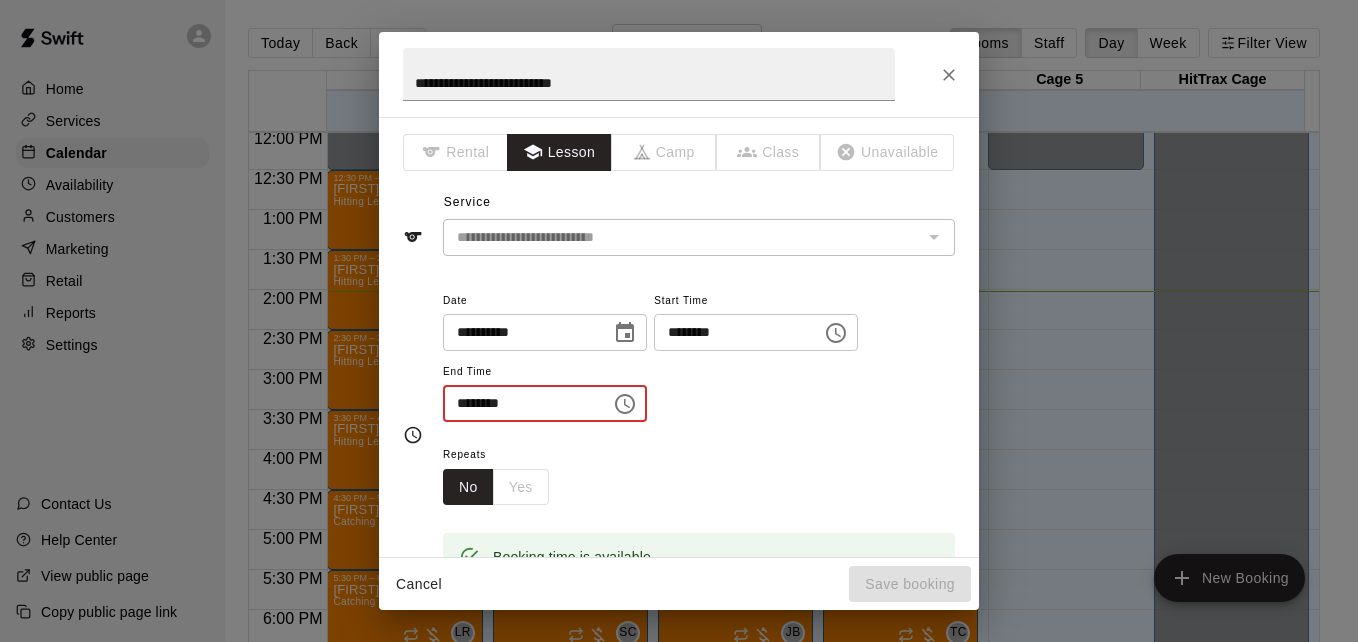 click on "********" at bounding box center [520, 403] 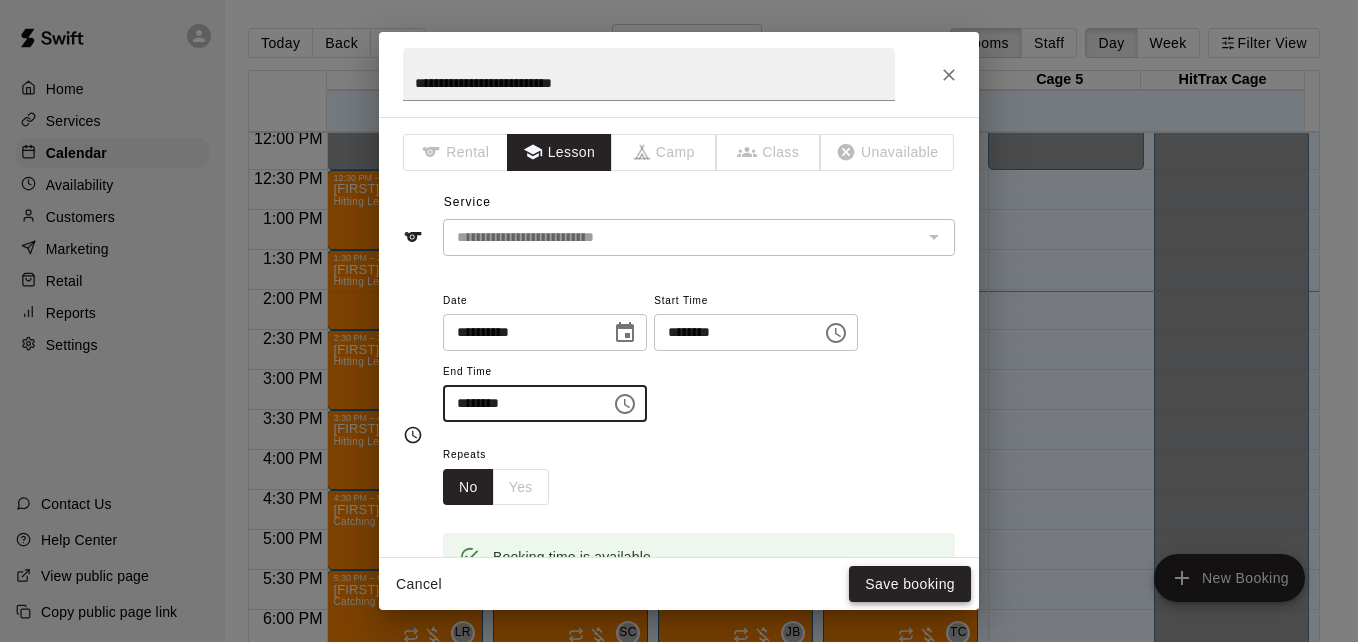 type on "********" 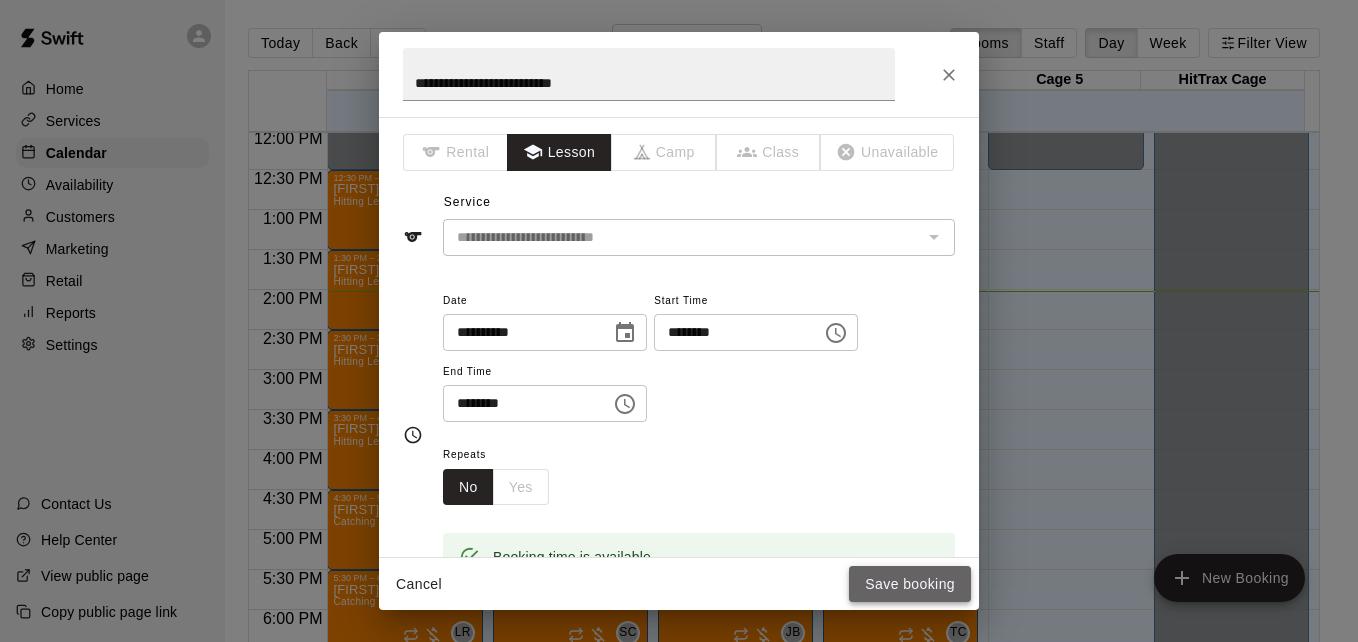 click on "Save booking" at bounding box center (910, 584) 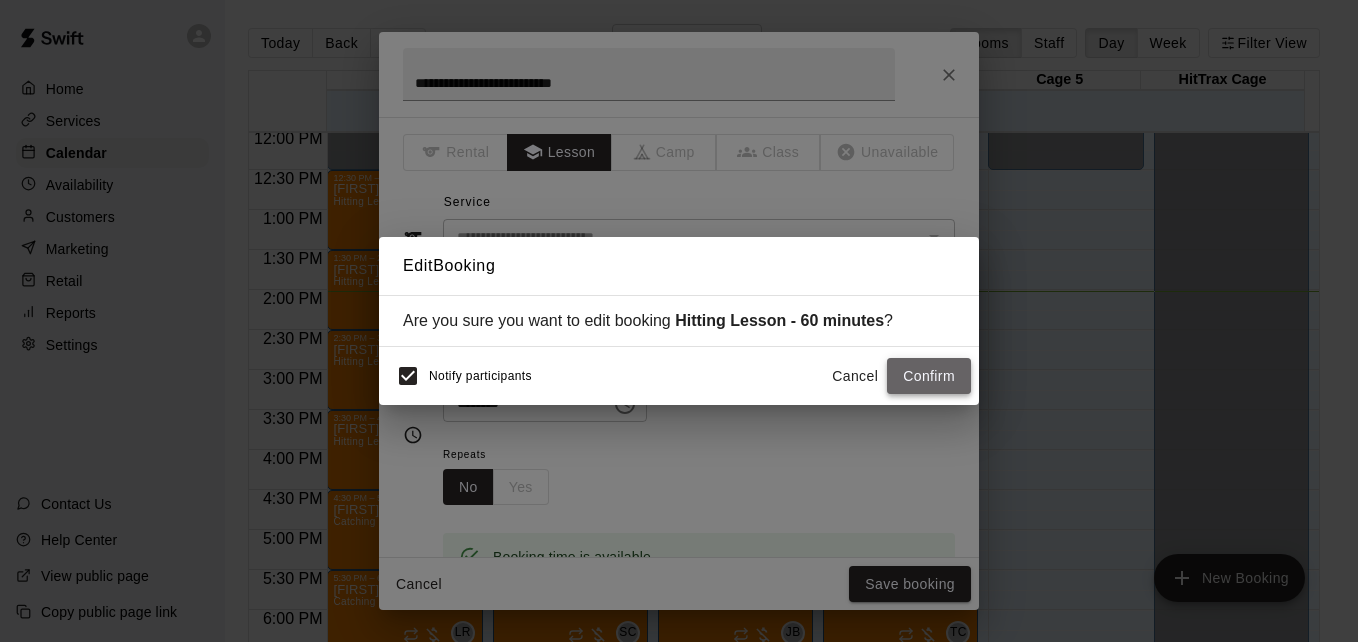 click on "Confirm" at bounding box center [929, 376] 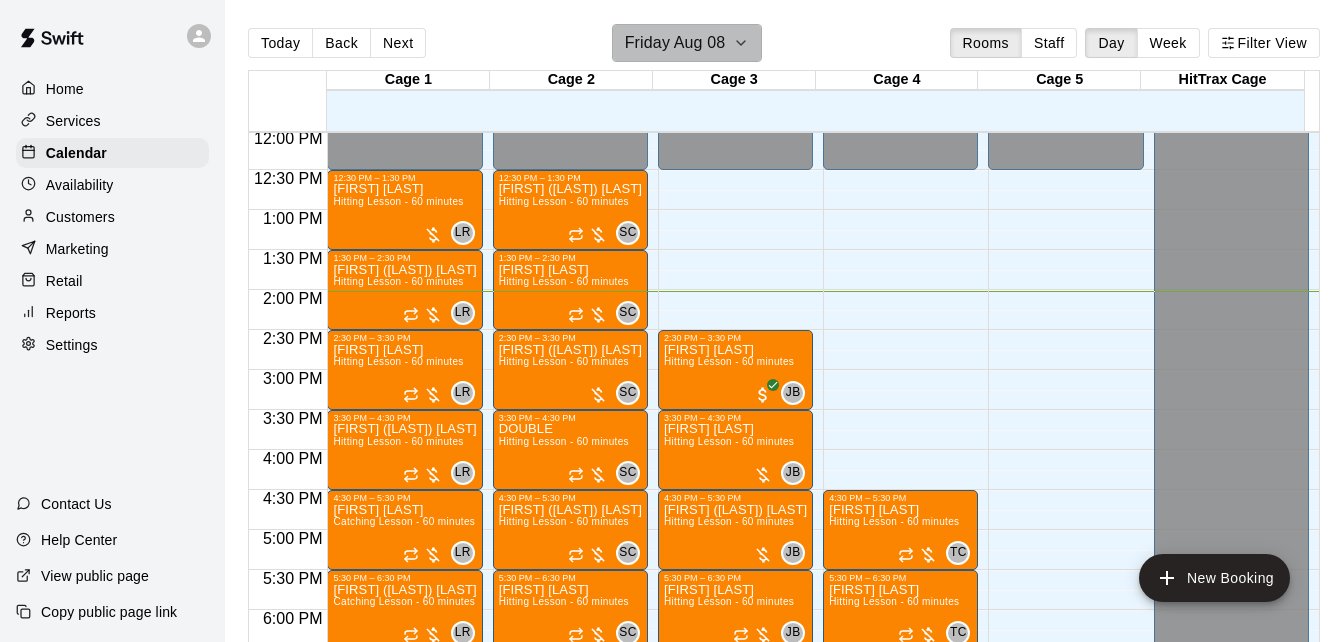 click on "Friday Aug 08" at bounding box center (687, 43) 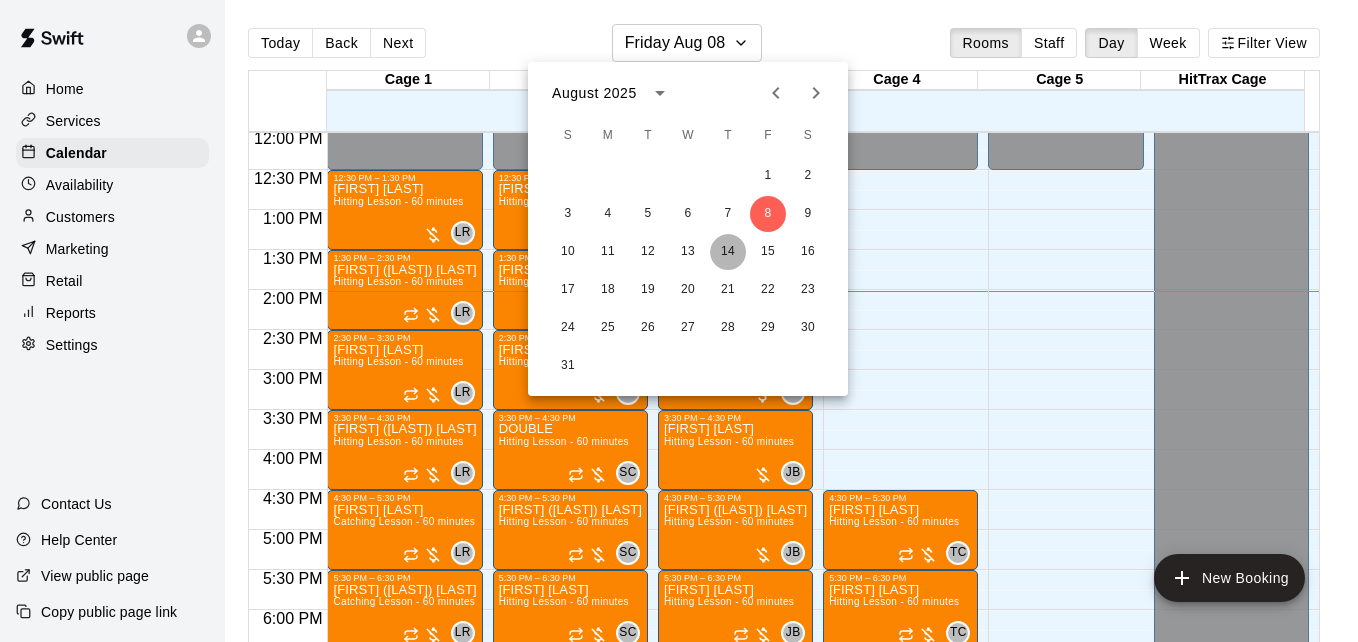 click on "14" at bounding box center (728, 252) 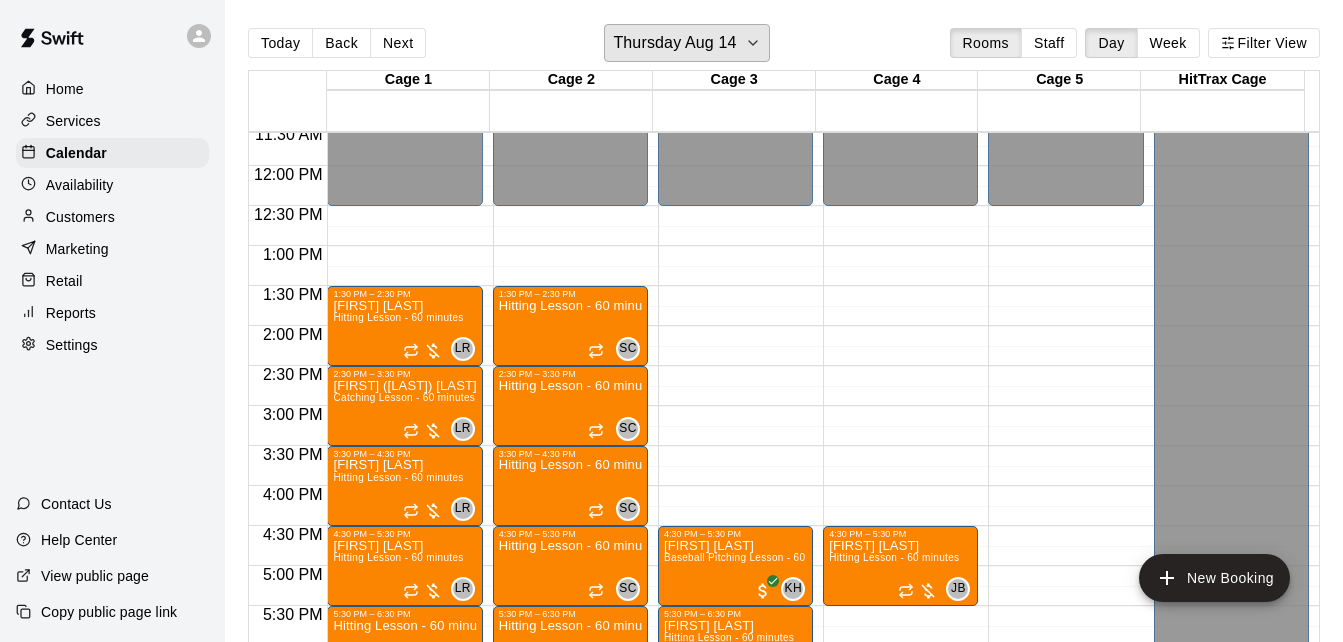 scroll, scrollTop: 1390, scrollLeft: 0, axis: vertical 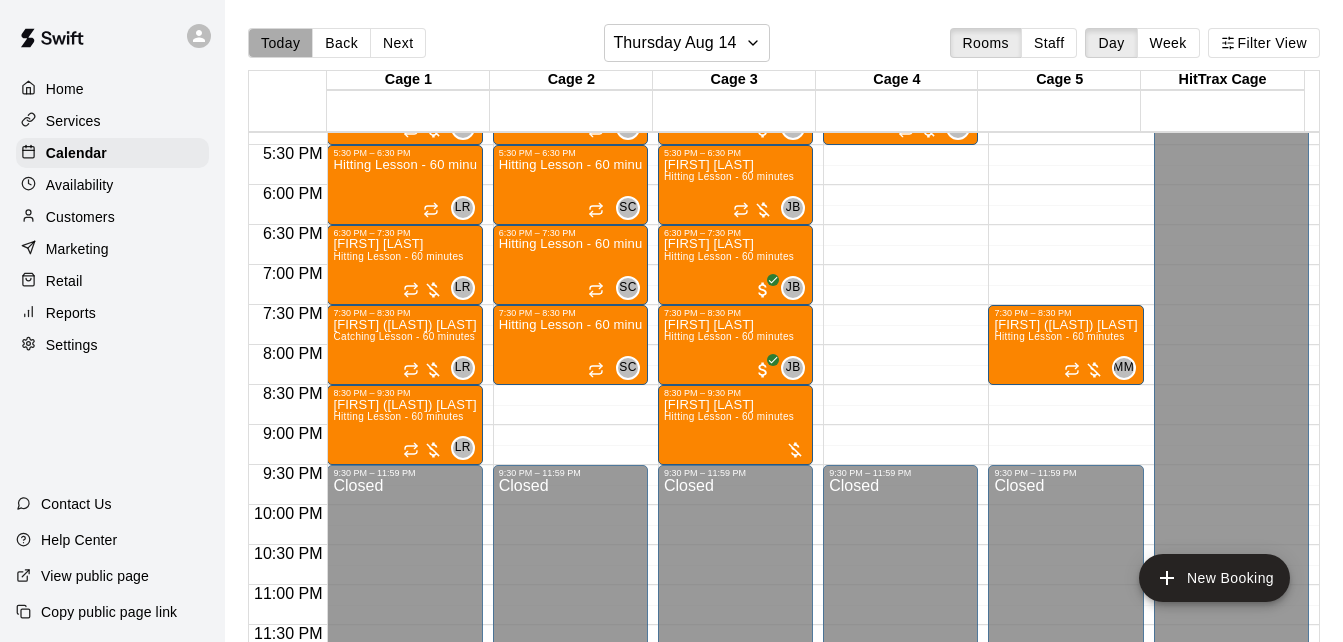 click on "Today" at bounding box center [280, 43] 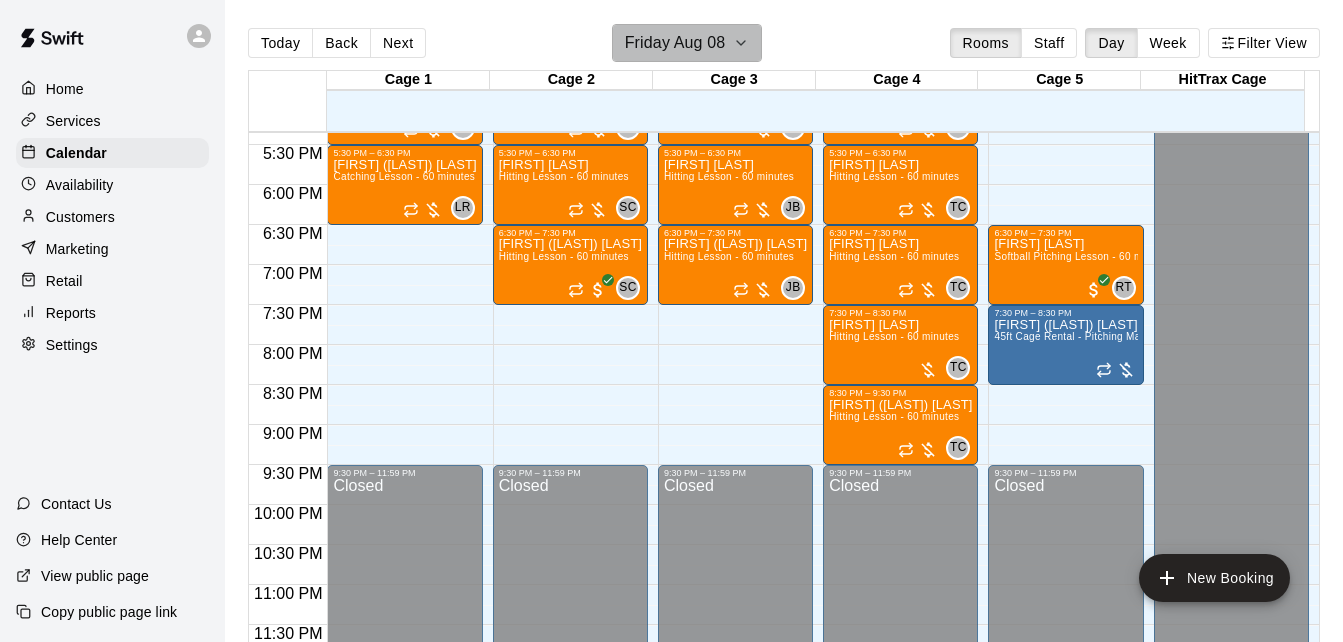 click 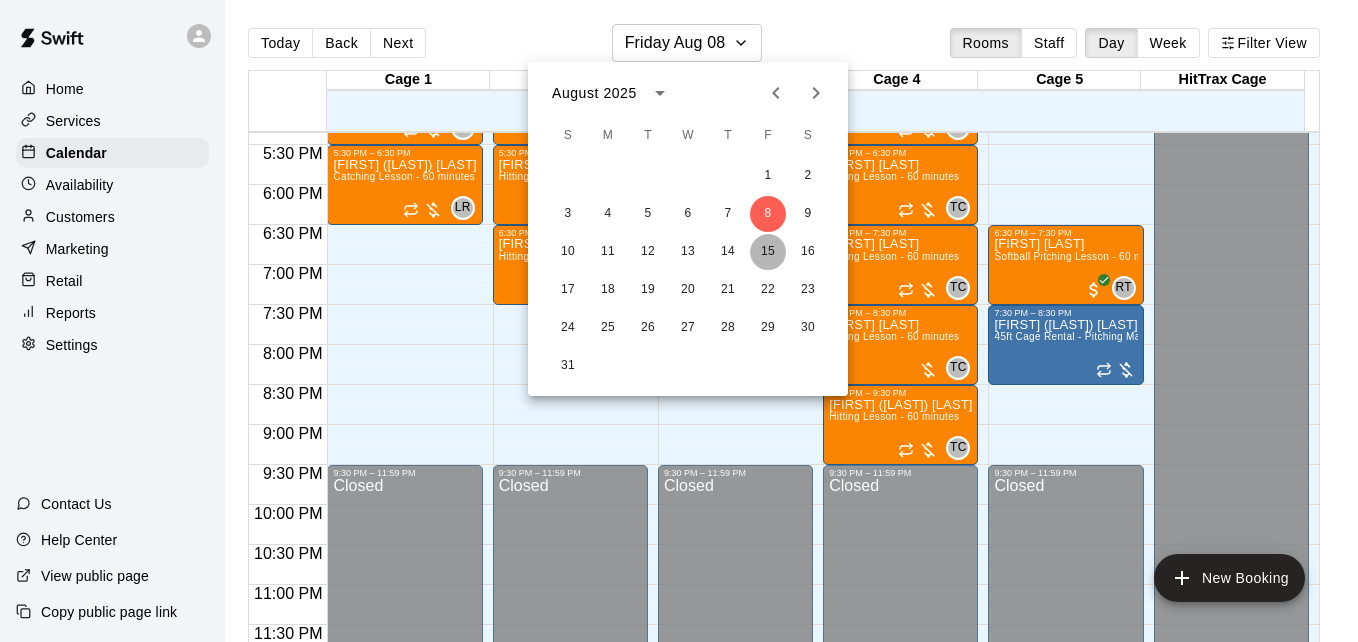 click on "15" at bounding box center (768, 252) 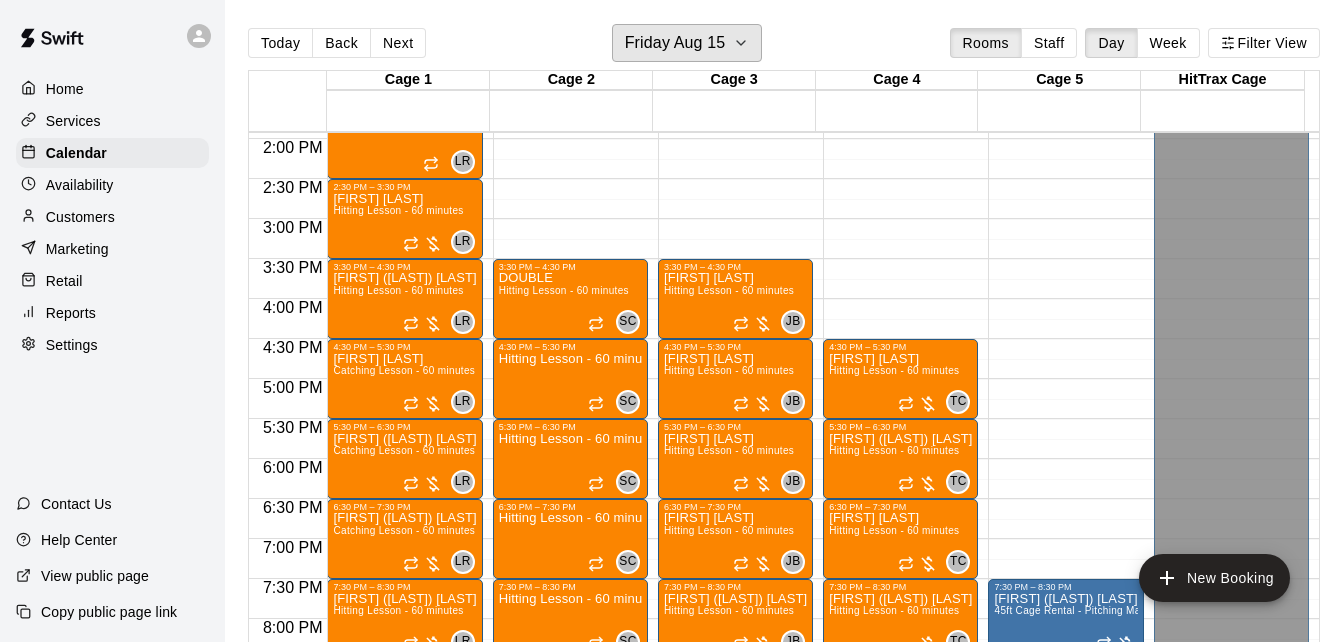 scroll, scrollTop: 1110, scrollLeft: 0, axis: vertical 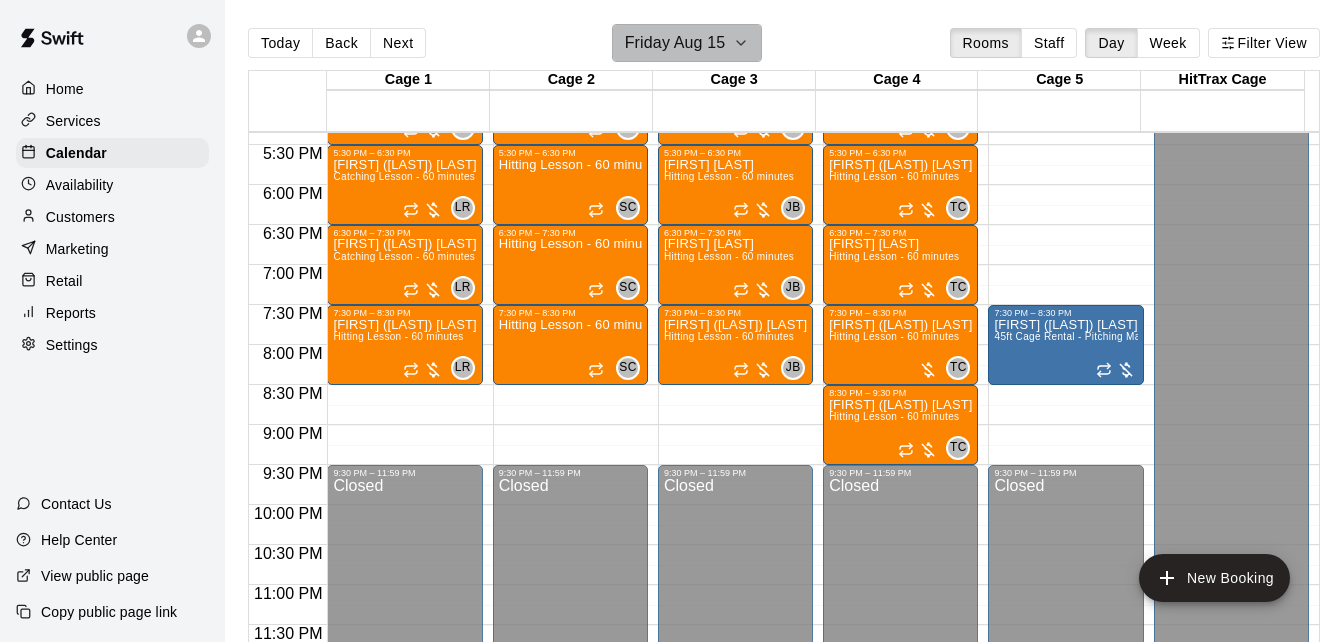 click 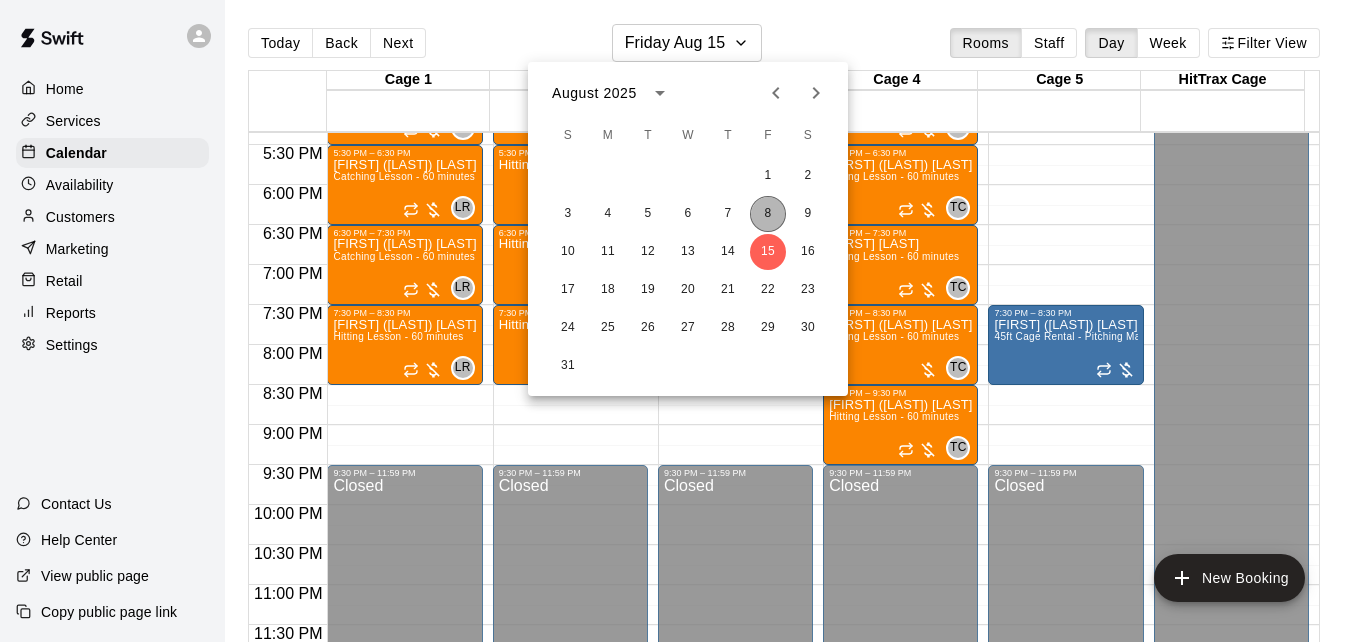 click on "8" at bounding box center (768, 214) 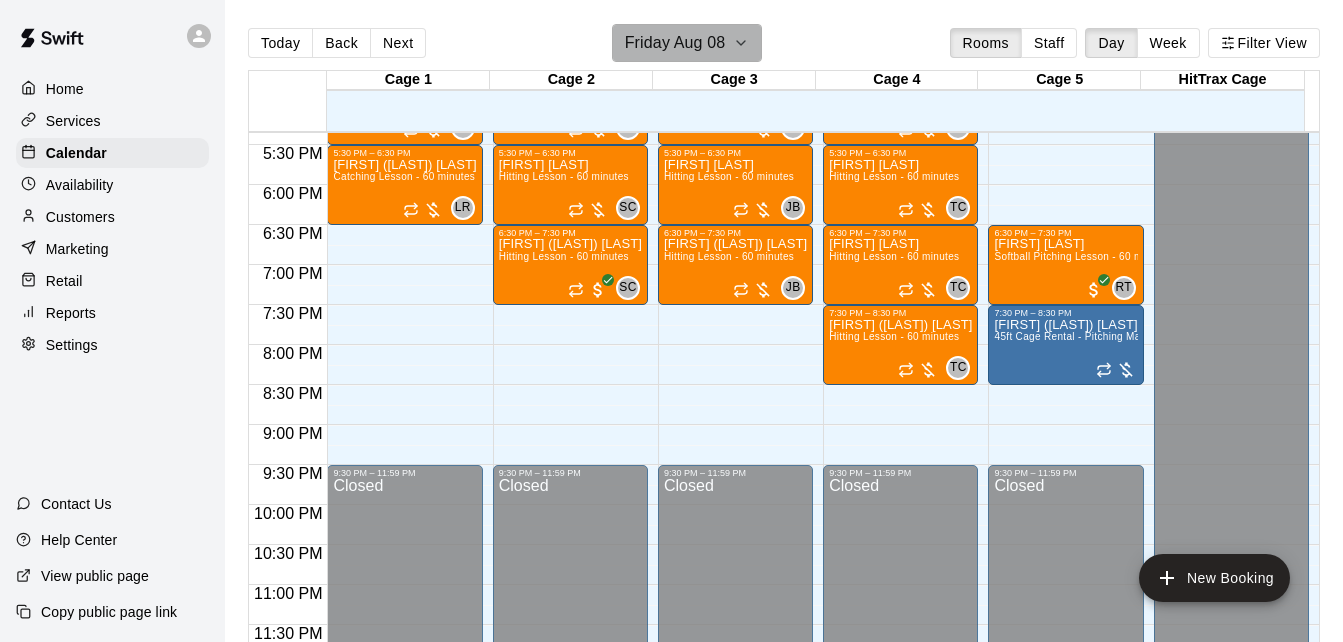 click 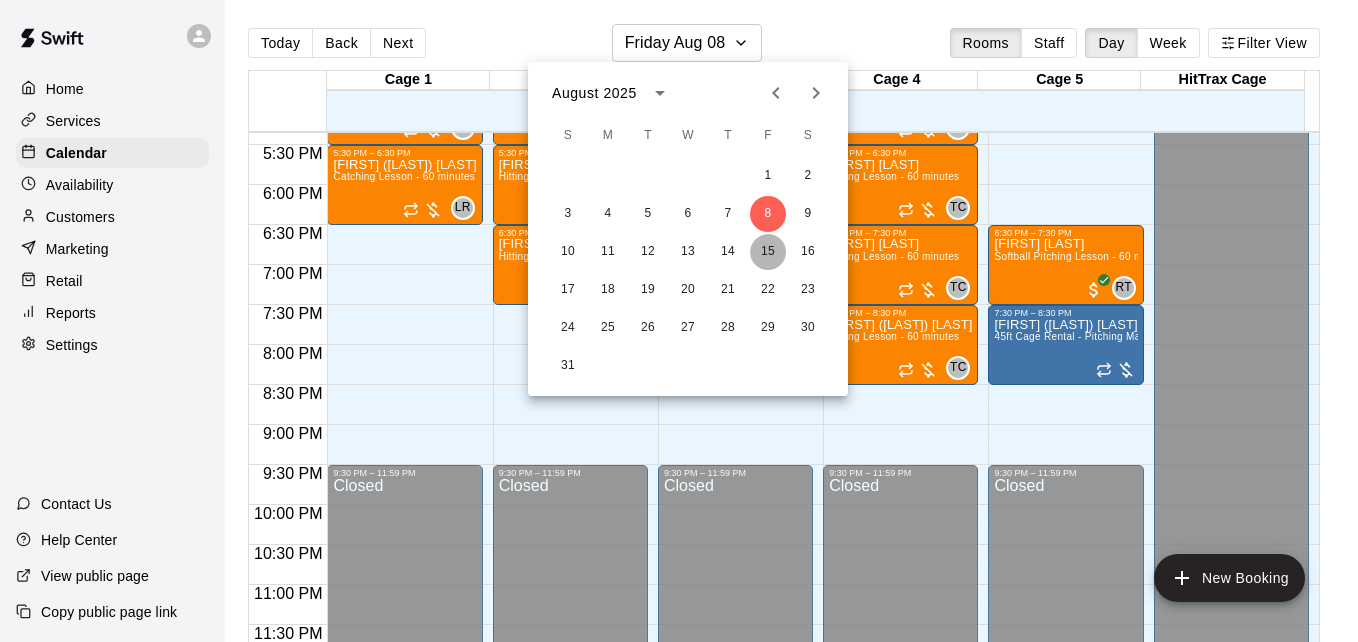 click on "15" at bounding box center (768, 252) 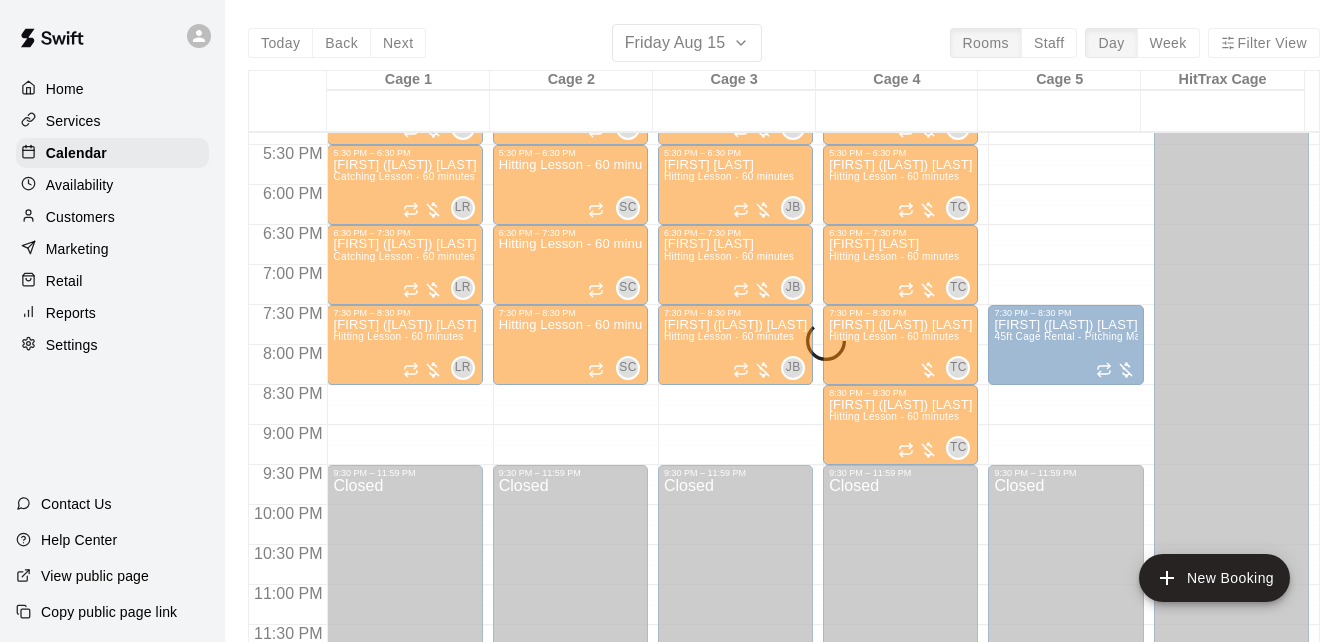 click on "[DATE], [TIME] Cage 1 15 Fri Cage 2 15 Fri Cage 3 15 Fri Cage 4 15 Fri Cage 5 15 Fri HitTrax Cage 15 Fri 12:00 AM 12:30 AM 1:00 AM 1:30 AM 2:00 AM 2:30 AM 3:00 AM 3:30 AM 4:00 AM 4:30 AM 5:00 AM 5:30 AM 6:00 AM 6:30 AM 7:00 AM 7:30 AM 8:00 AM 8:30 AM 9:00 AM 9:30 AM 10:00 AM 10:30 AM 11:00 AM 11:30 AM 12:00 PM 12:30 PM 1:00 PM 1:30 PM 2:00 PM 2:30 PM 3:00 PM 3:30 PM 4:00 PM 4:30 PM 5:00 PM 5:30 PM 6:00 PM 6:30 PM 7:00 PM 7:30 PM 8:00 PM 8:30 PM 9:00 PM 9:30 PM 10:00 PM 10:30 PM 11:00 PM 11:30 PM 12:00 AM – 12:30 PM Closed 12:30 PM – 1:30 PM Hitting Lesson - 60 minutes LR 0 1:30 PM – 2:30 PM Hitting Lesson - 60 minutes LR 0 2:30 PM – 3:30 PM [FIRST] [LAST] Hitting Lesson - 60 minutes LR 0 3:30 PM – 4:30 PM [FIRST] ([LAST]) [LAST] Hitting Lesson - 60 minutes LR 0 4:30 PM – 5:30 PM [FIRST] [LAST] Catching Lesson - 60 minutes LR 0 5:30 PM – 6:30 PM [FIRST] ([LAST]) [LAST] Catching Lesson - 60 minutes LR 0 6:30 PM – 7:30 PM [FIRST] ([LAST]) [LAST] LR 0 LR" at bounding box center (784, 345) 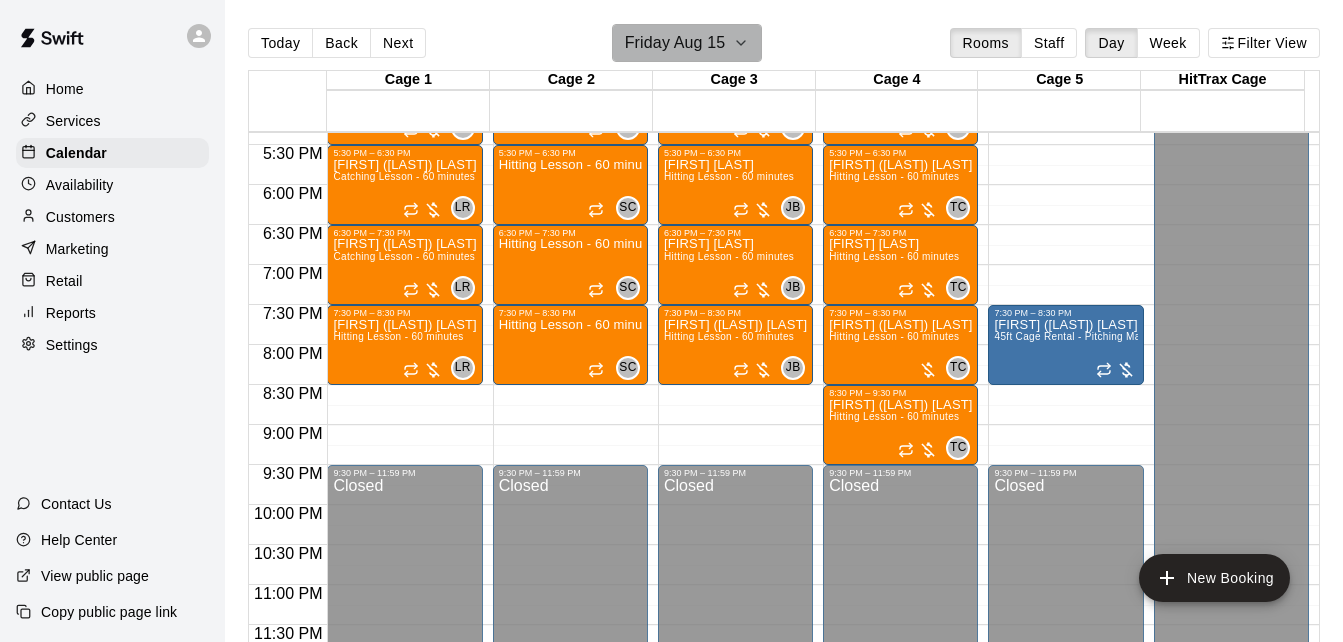 click 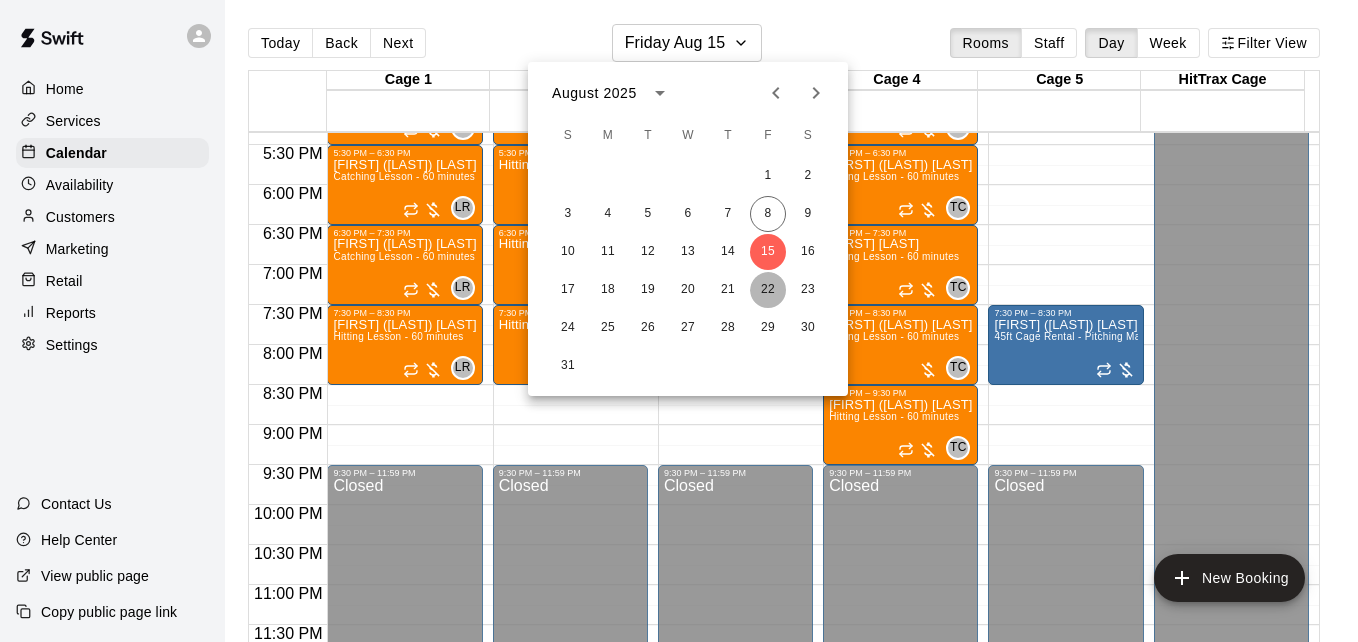 click on "22" at bounding box center [768, 290] 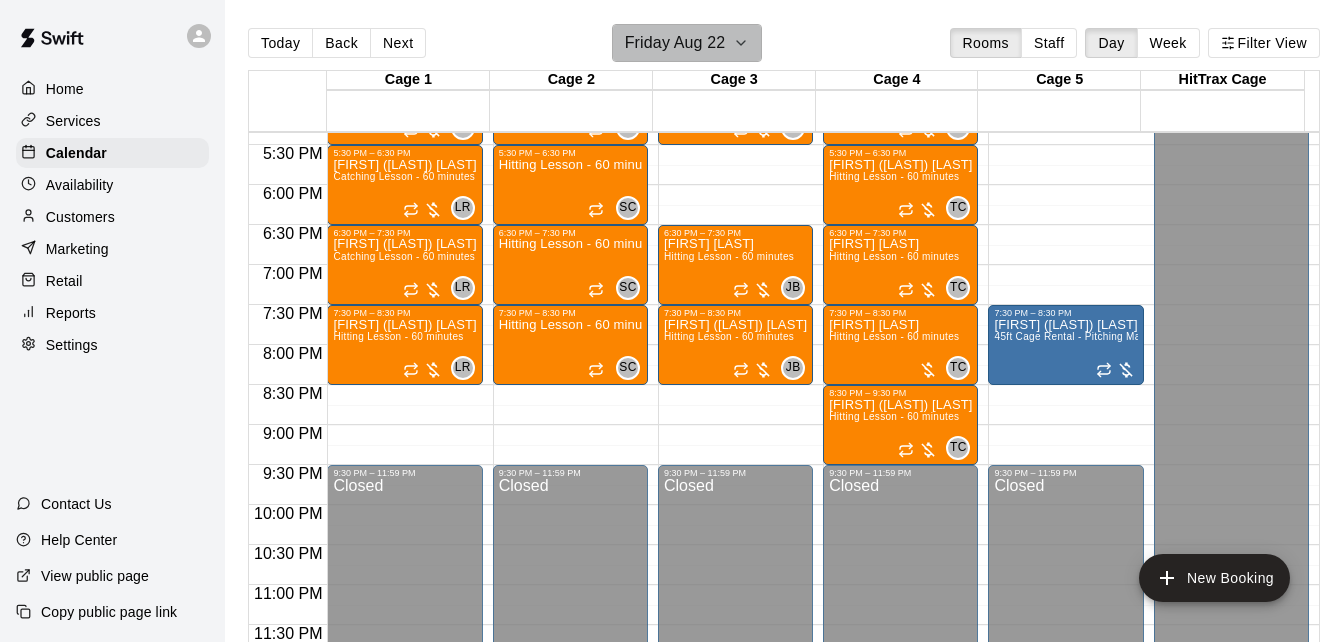 click 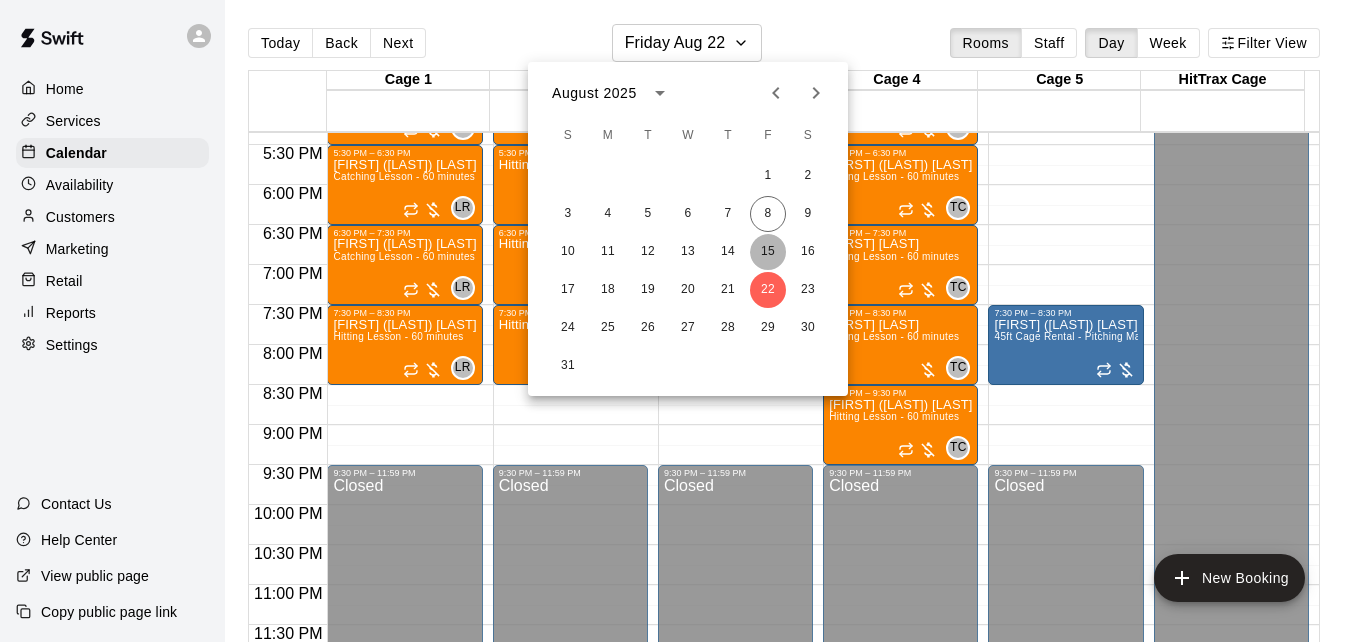 click on "15" at bounding box center [768, 252] 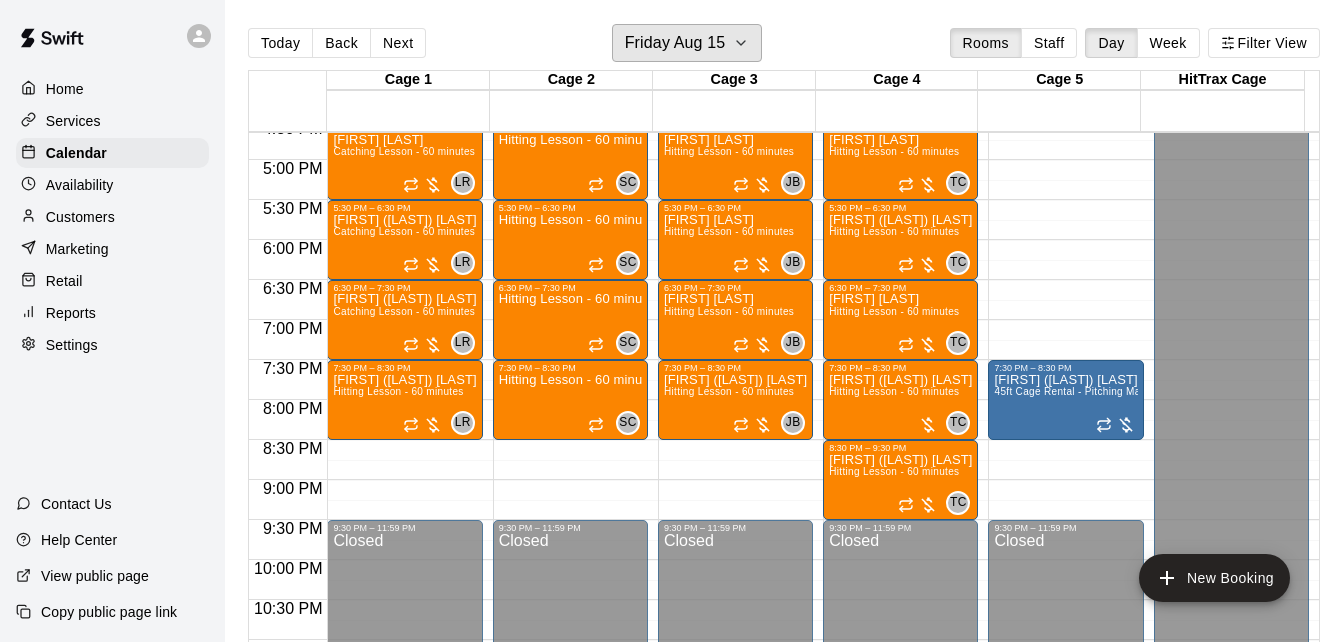 scroll, scrollTop: 1310, scrollLeft: 0, axis: vertical 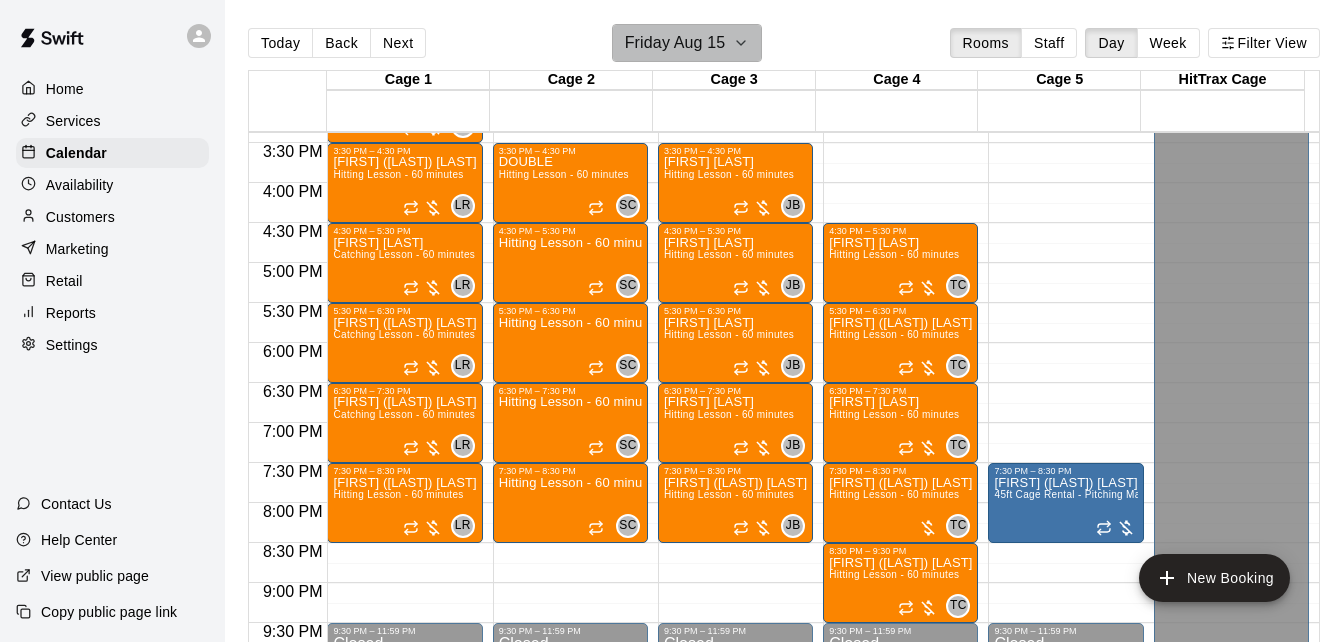 click 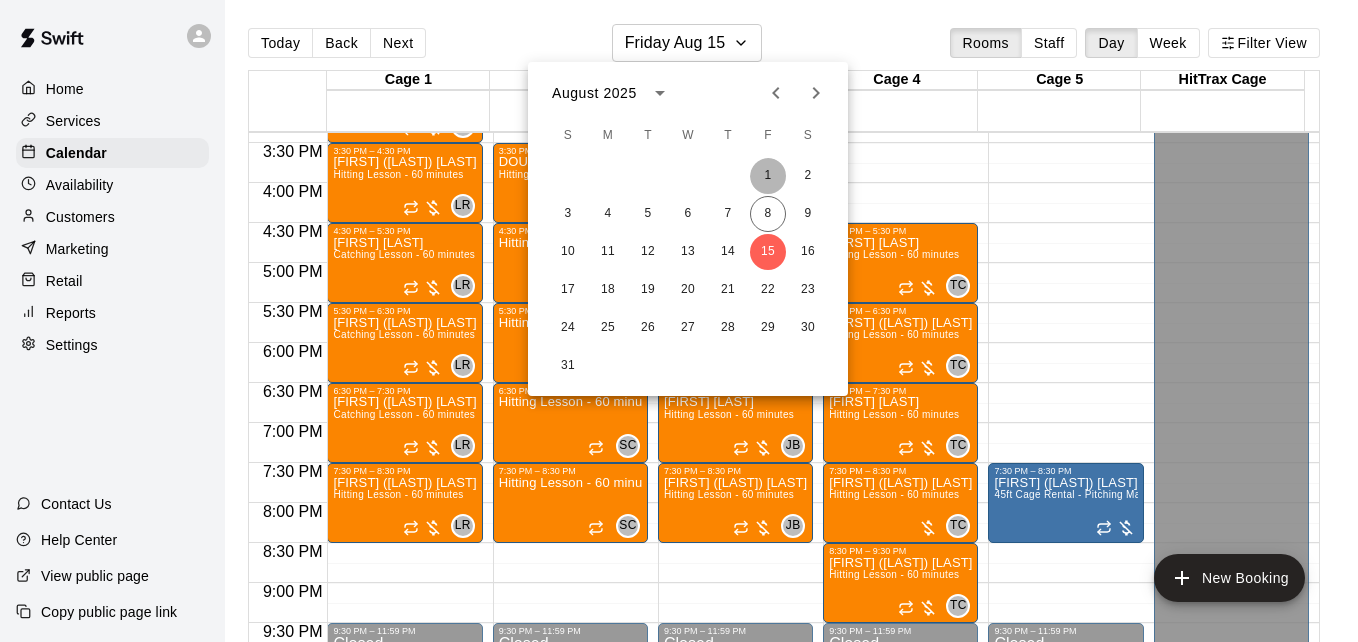 click on "1" at bounding box center (768, 176) 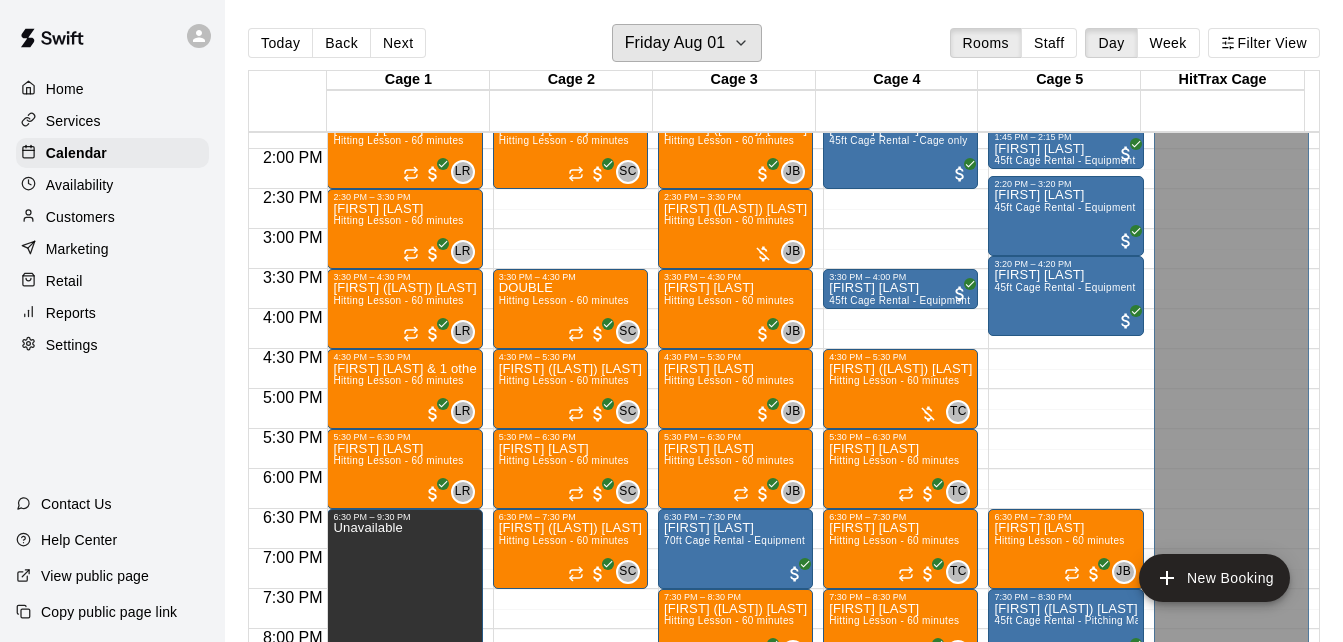 scroll, scrollTop: 1070, scrollLeft: 0, axis: vertical 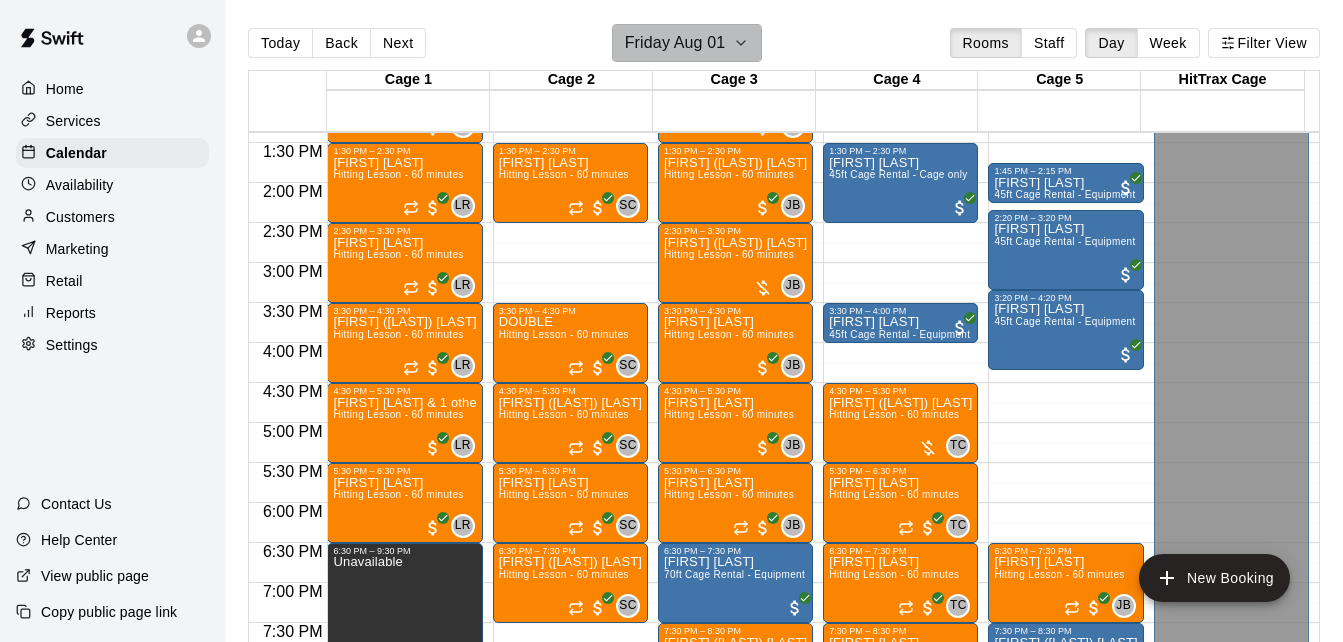 click on "Friday Aug 01" at bounding box center (687, 43) 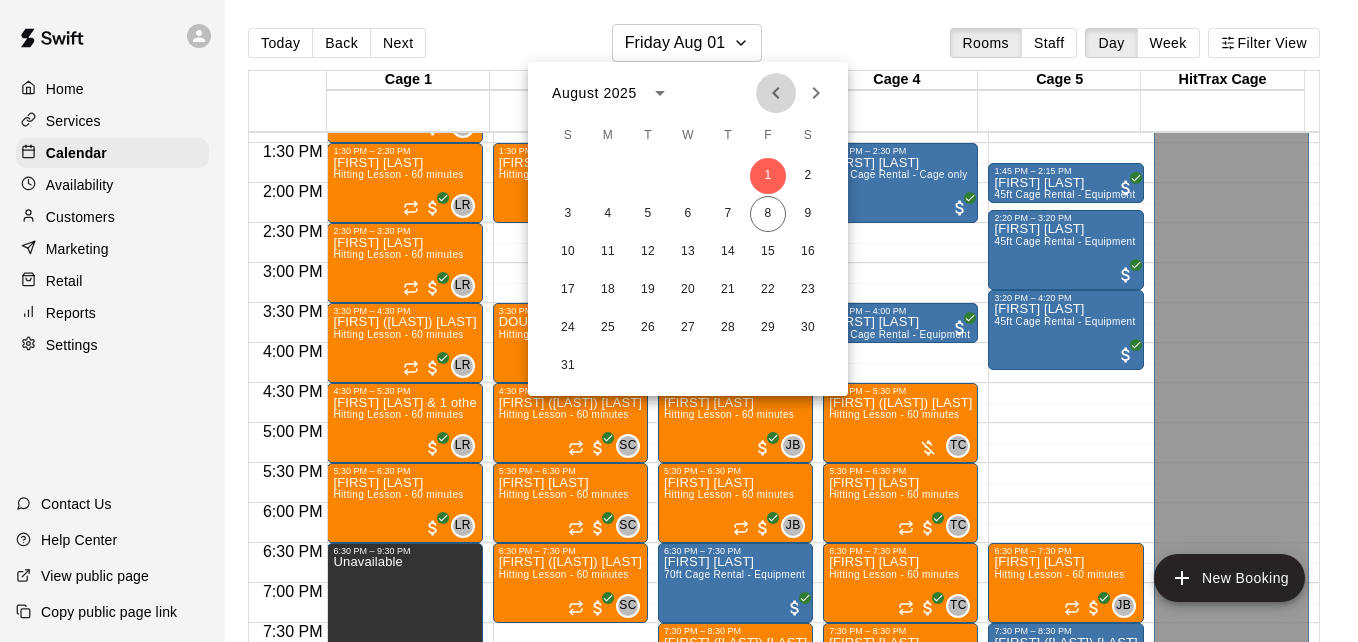 click 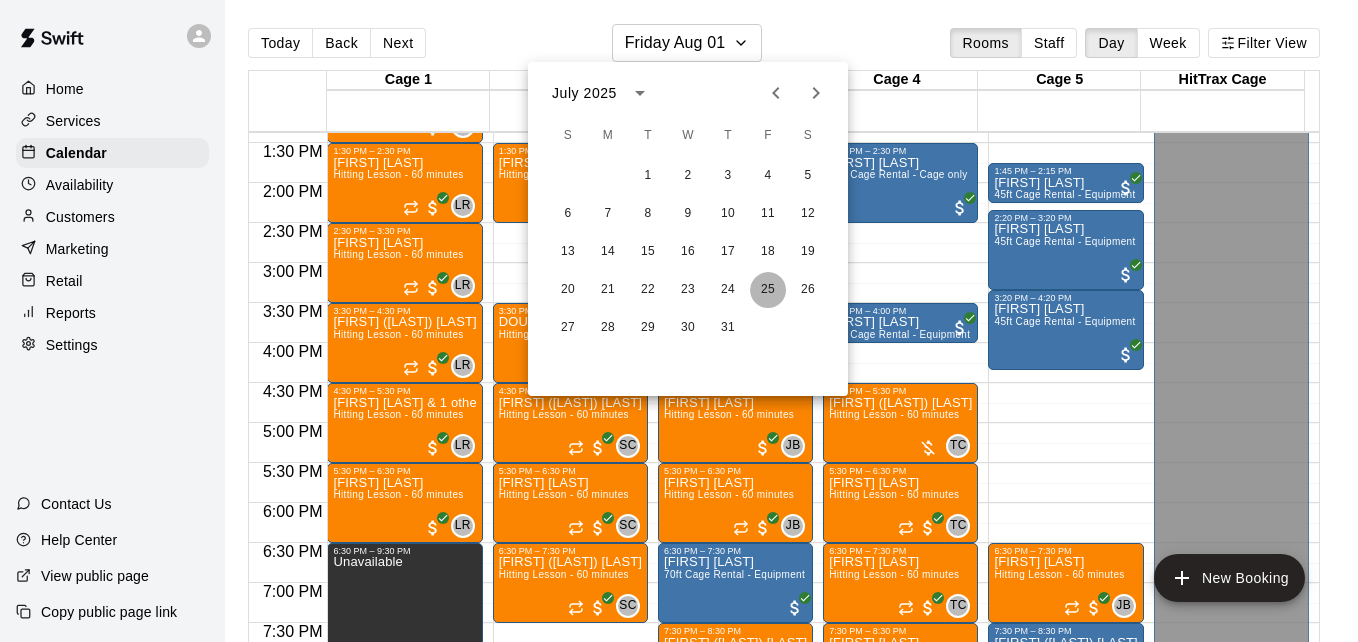click on "25" at bounding box center (768, 290) 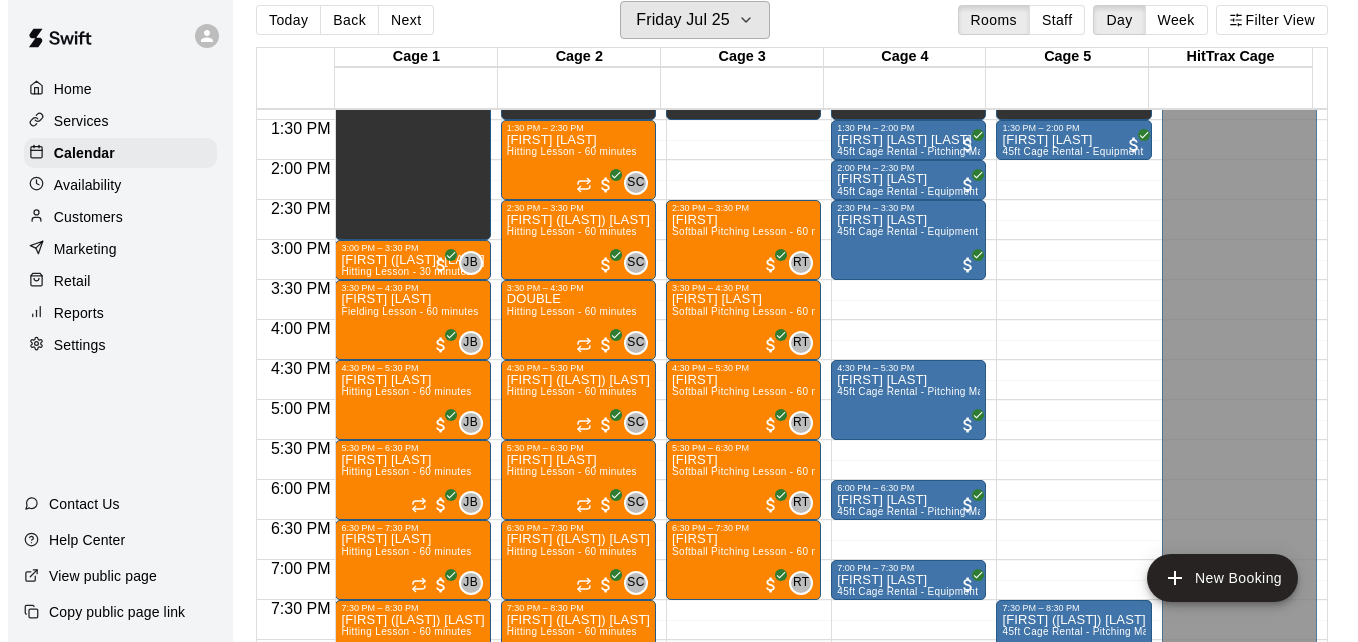 scroll, scrollTop: 32, scrollLeft: 0, axis: vertical 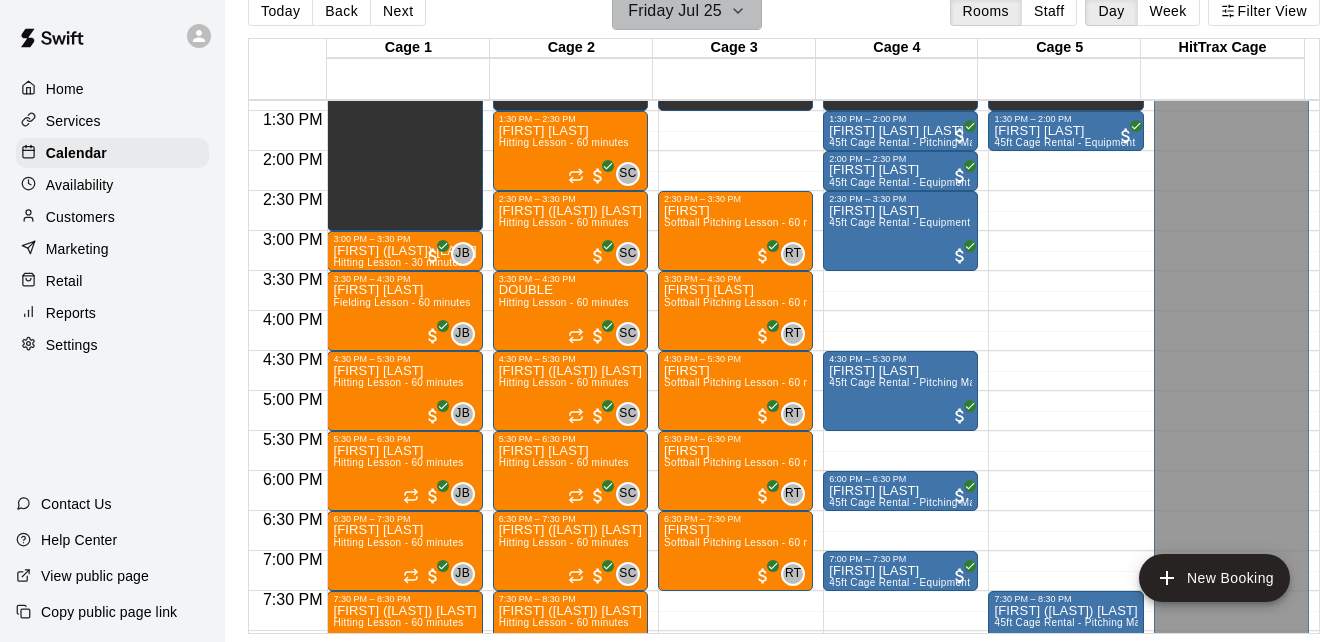 click on "Friday Jul 25" at bounding box center (687, 11) 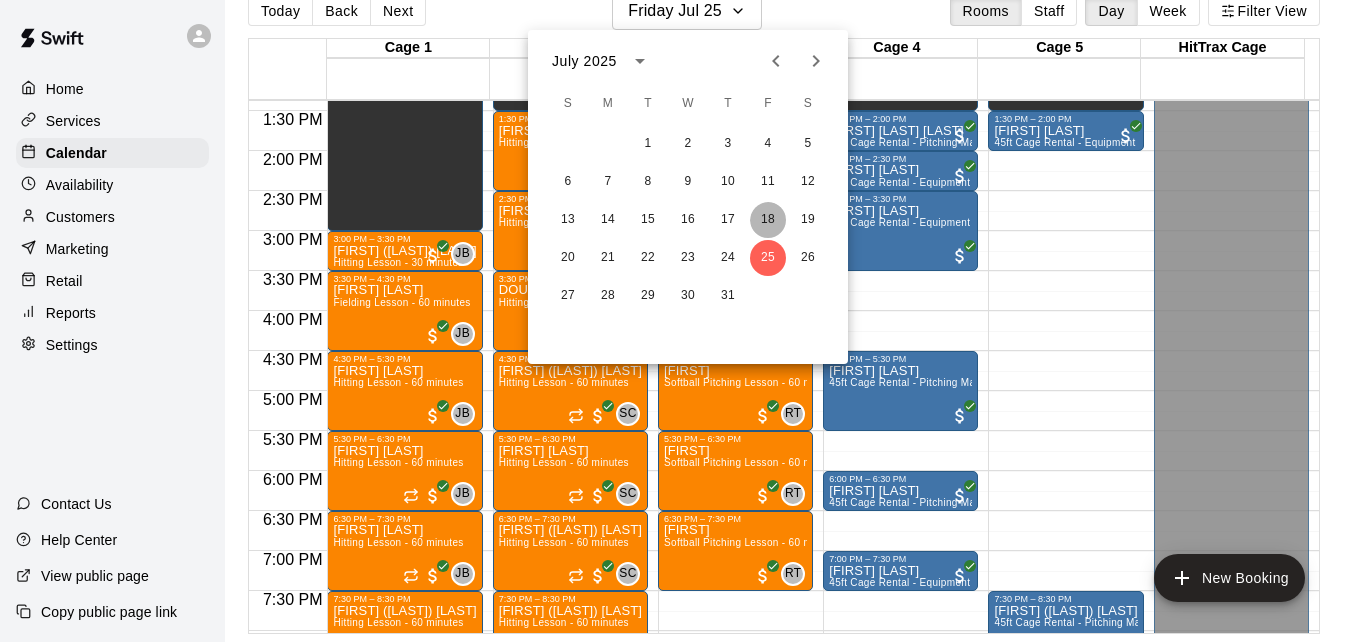 click on "18" at bounding box center (768, 220) 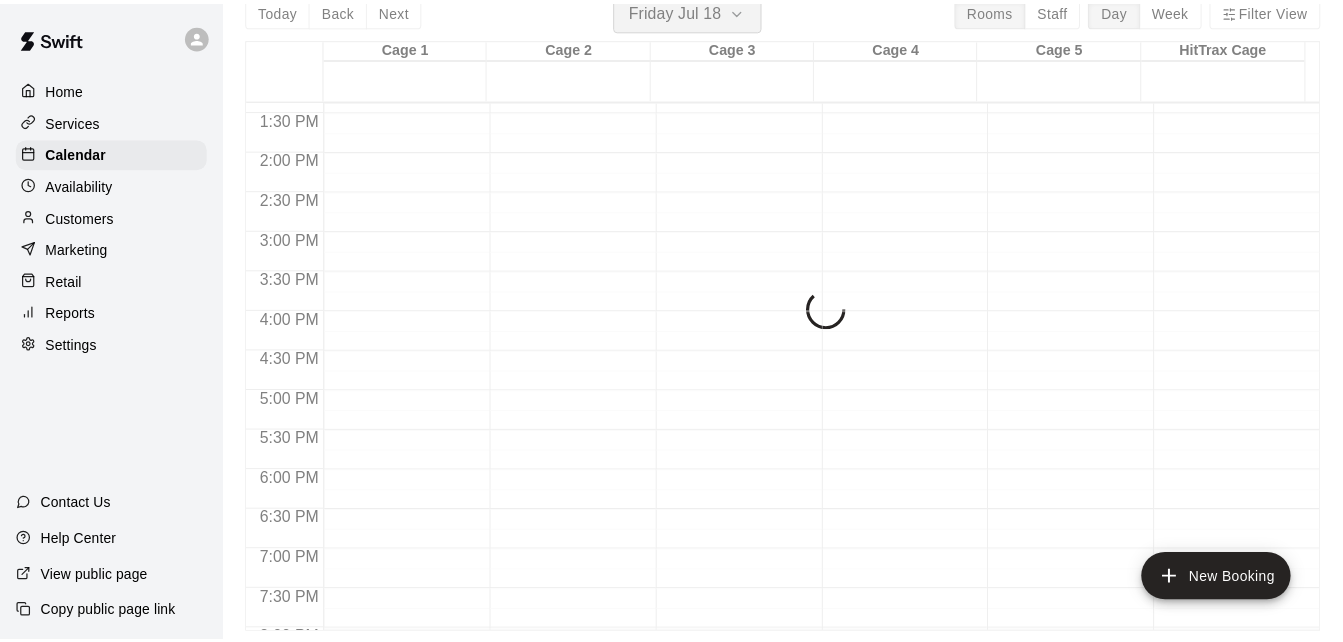 scroll, scrollTop: 24, scrollLeft: 0, axis: vertical 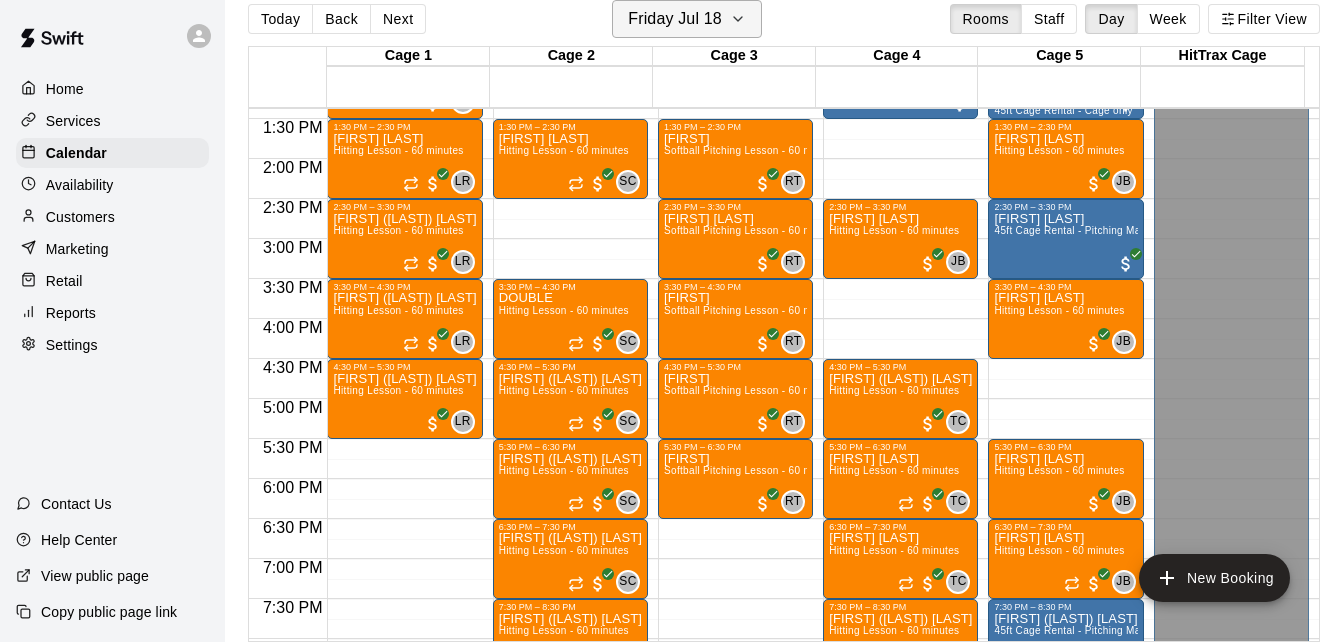 click on "Friday Jul 18" at bounding box center [675, 19] 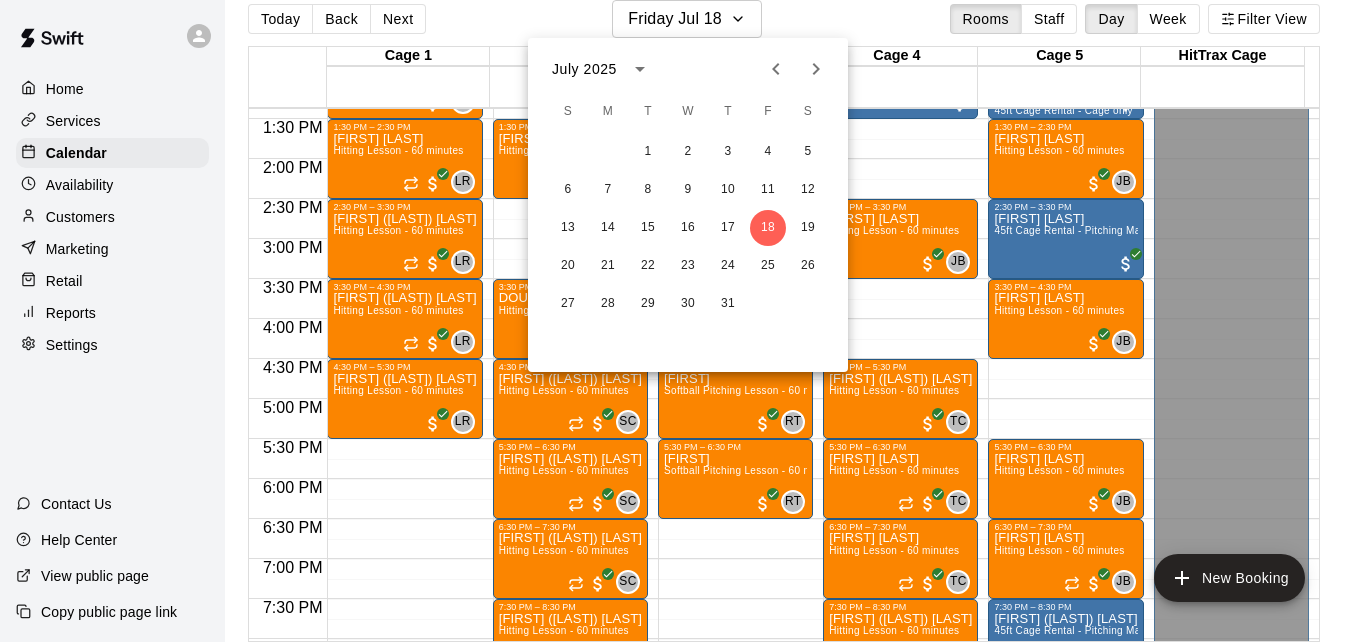 click at bounding box center (679, 321) 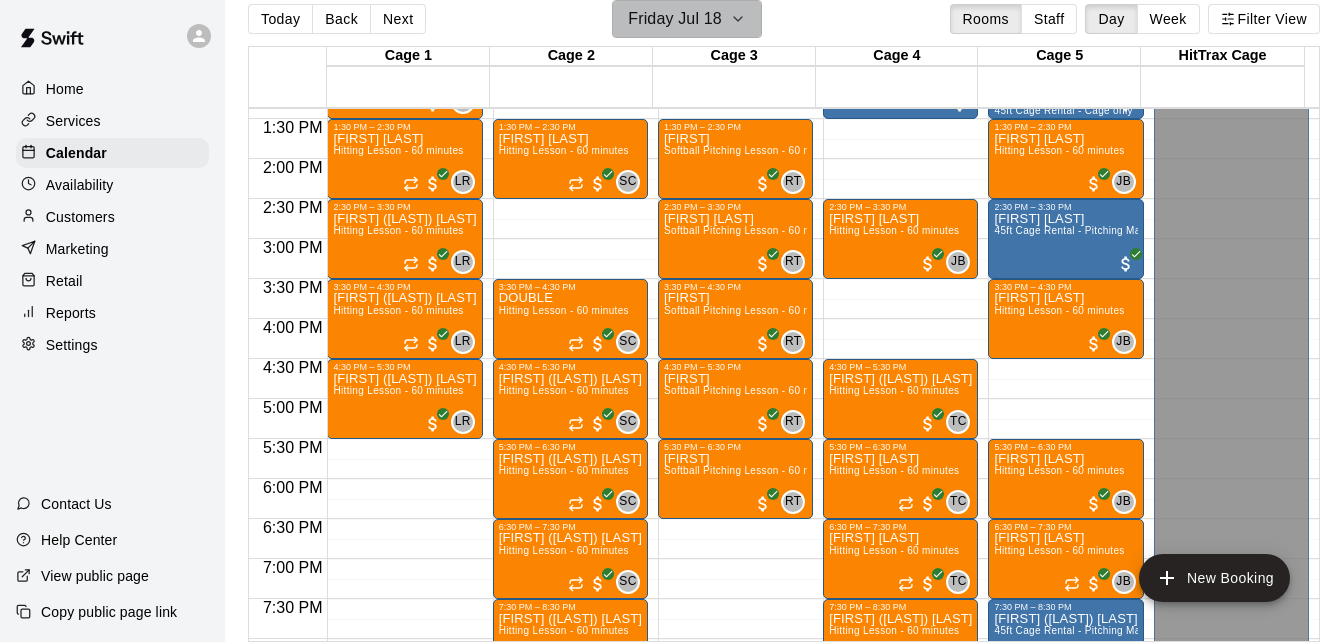 click on "Friday Jul 18" at bounding box center [675, 19] 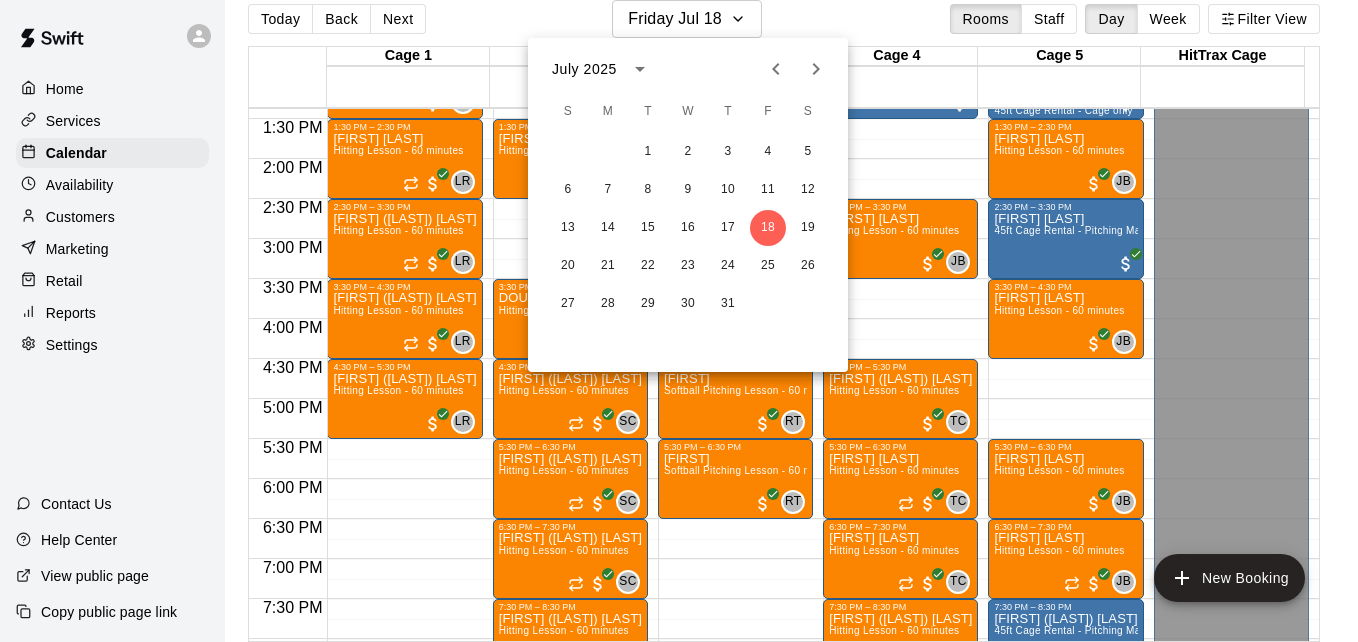 click at bounding box center (679, 321) 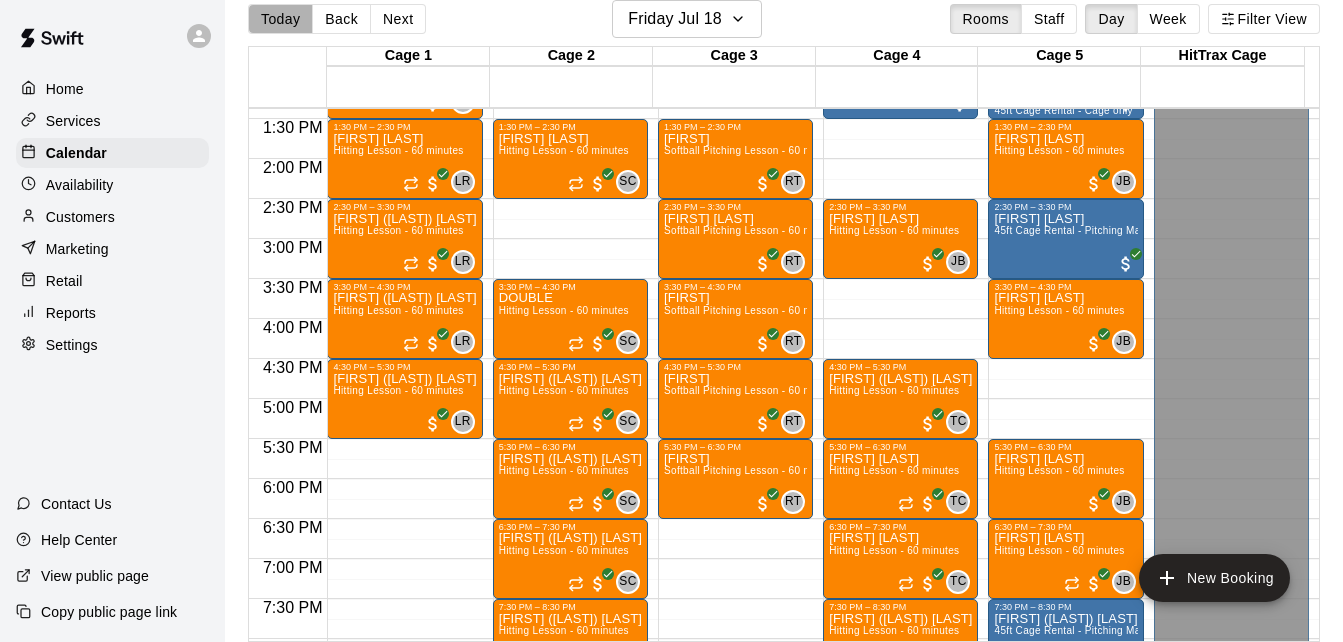 click on "Today" at bounding box center [280, 19] 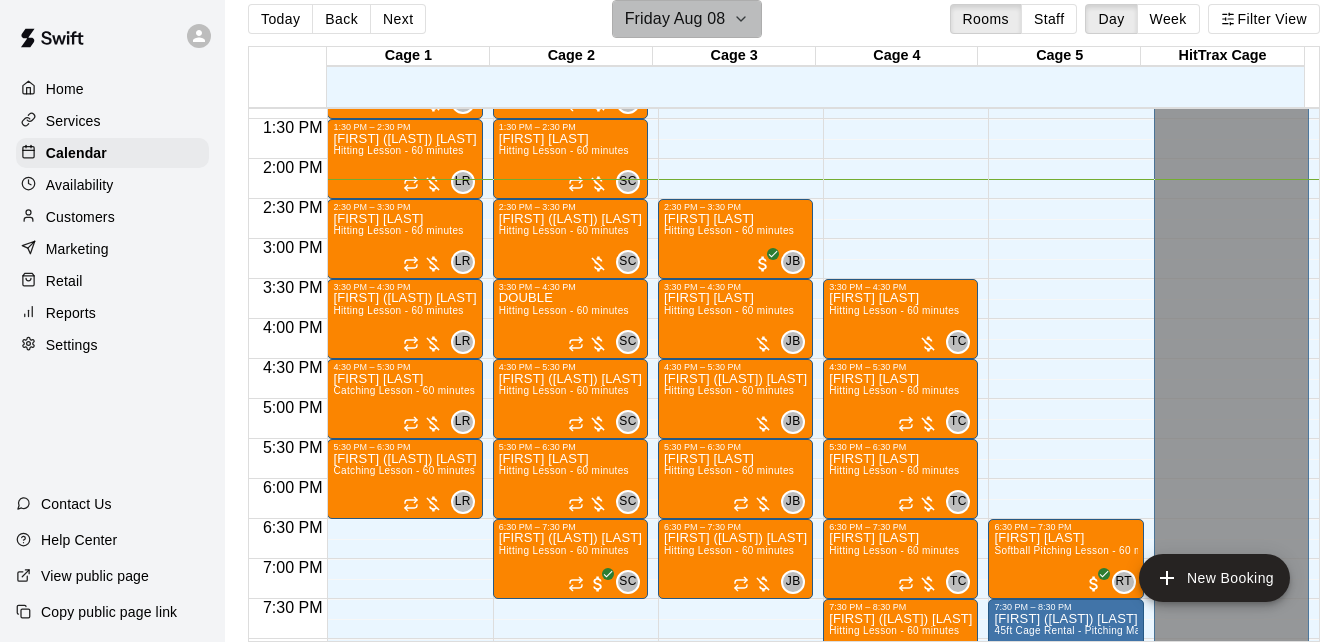 click on "Friday Aug 08" at bounding box center [687, 19] 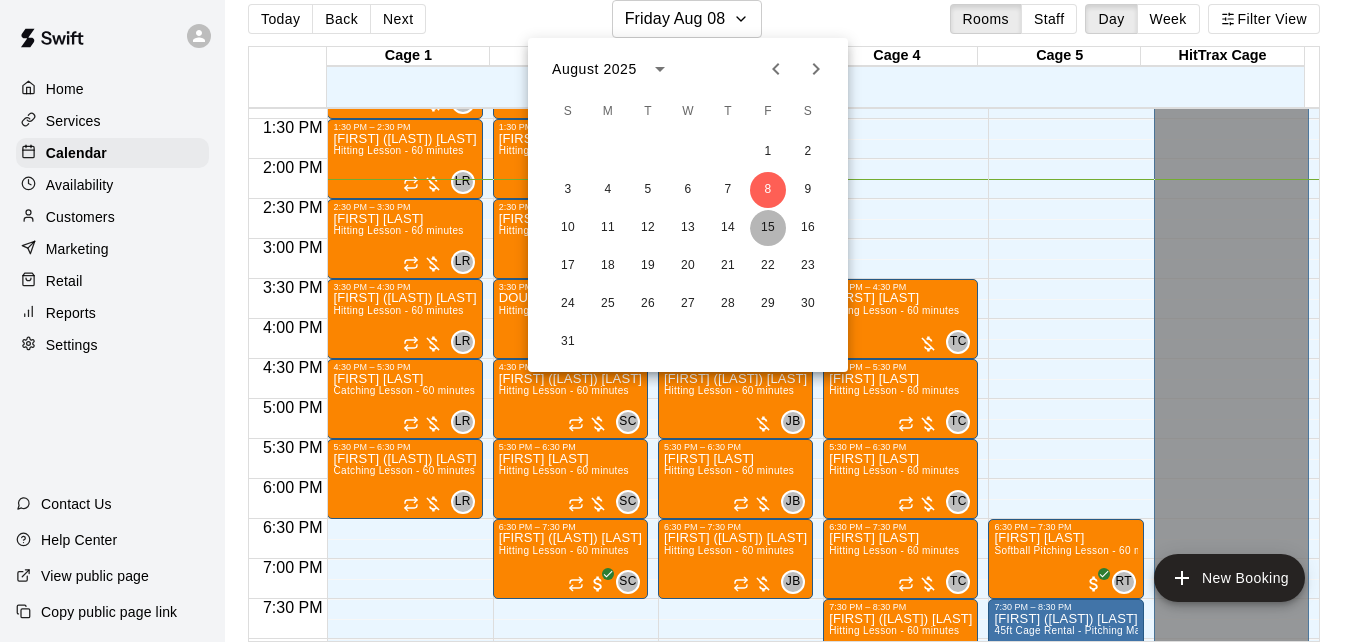 click on "15" at bounding box center (768, 228) 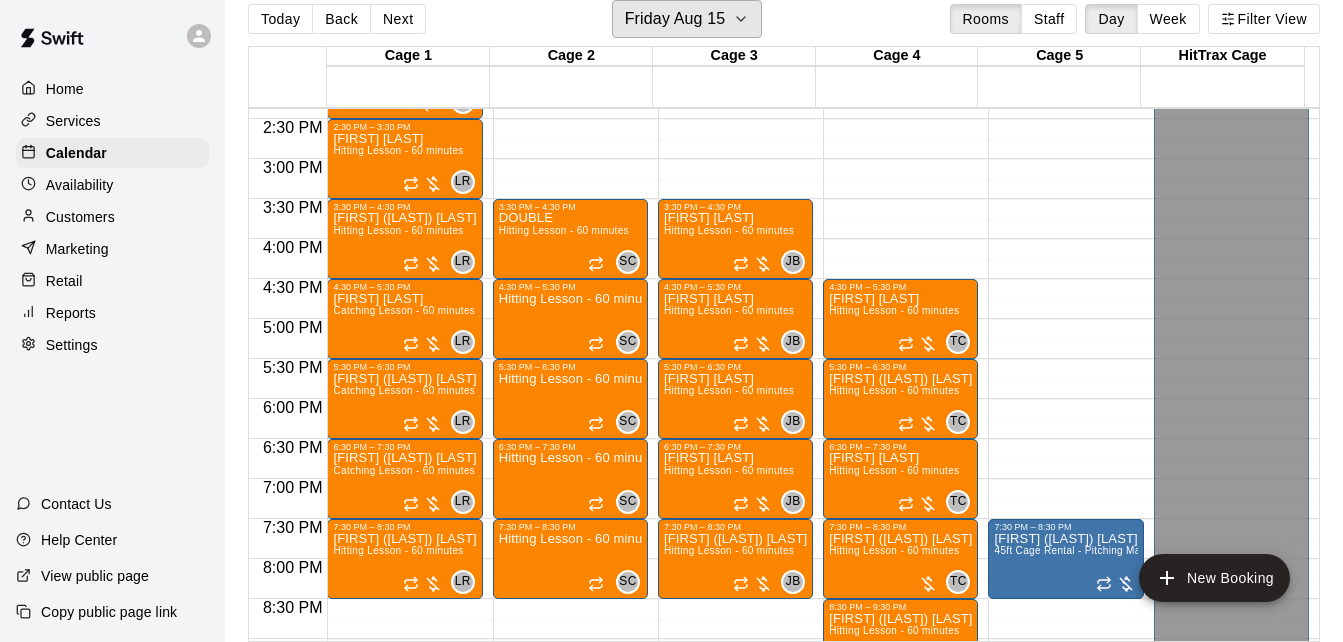 scroll, scrollTop: 1190, scrollLeft: 0, axis: vertical 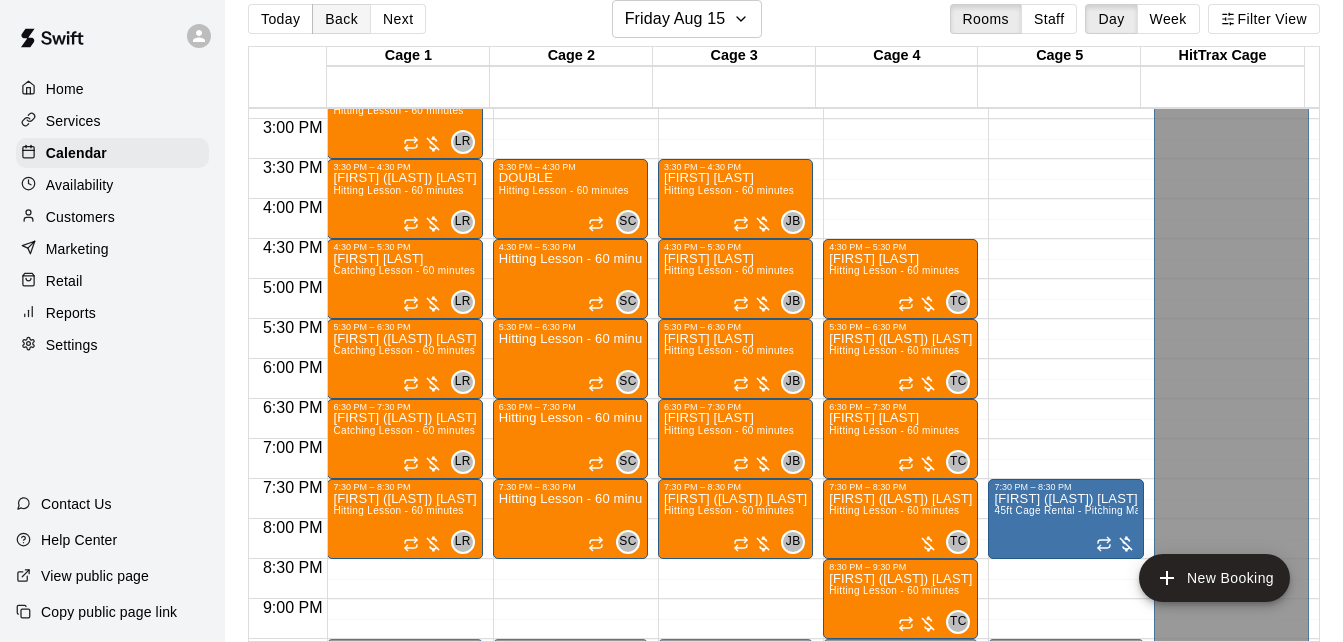 click on "Back" at bounding box center [341, 19] 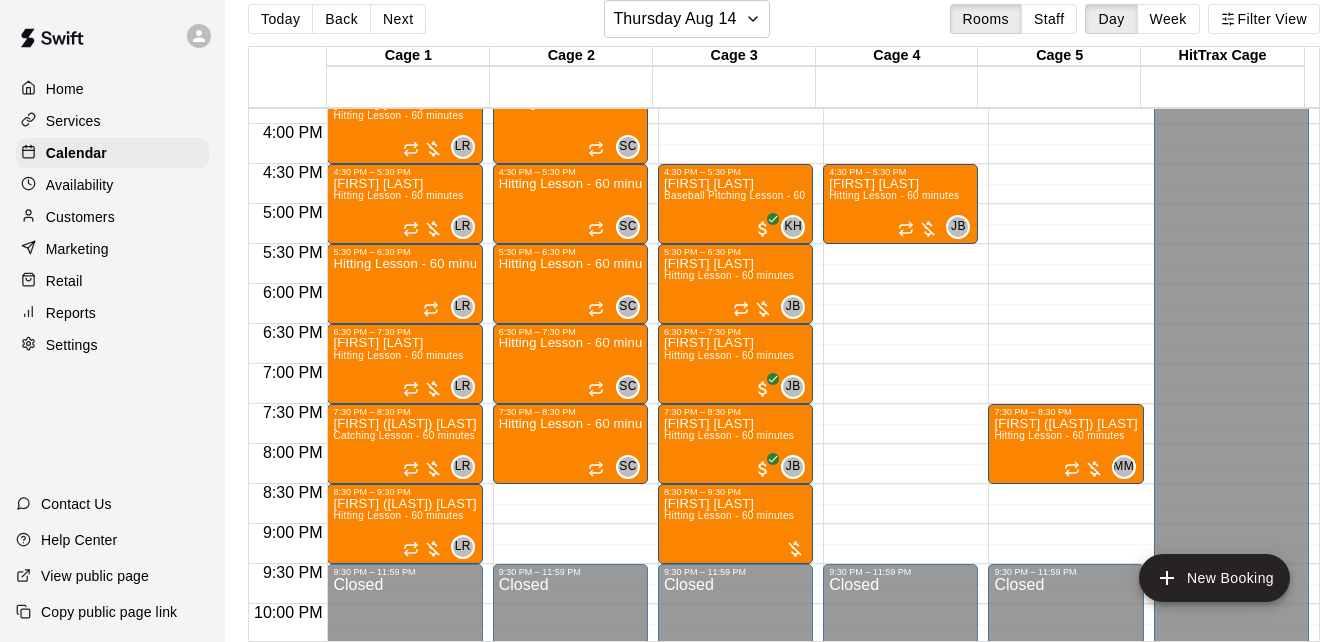 scroll, scrollTop: 1270, scrollLeft: 0, axis: vertical 